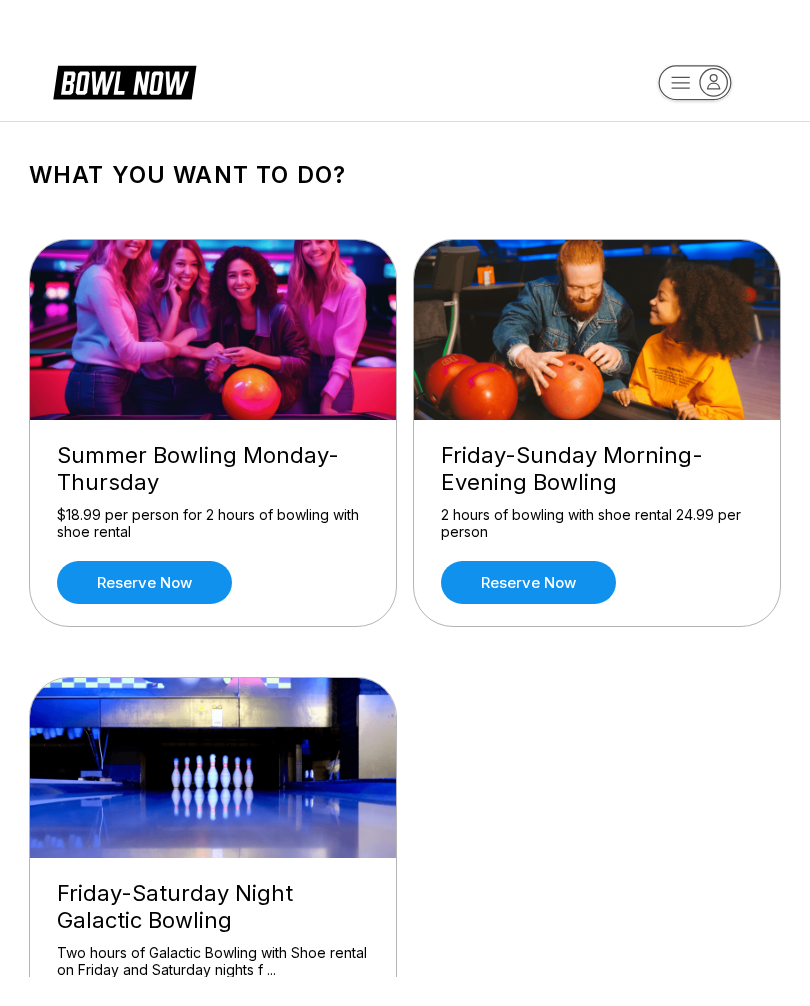 scroll, scrollTop: 0, scrollLeft: 0, axis: both 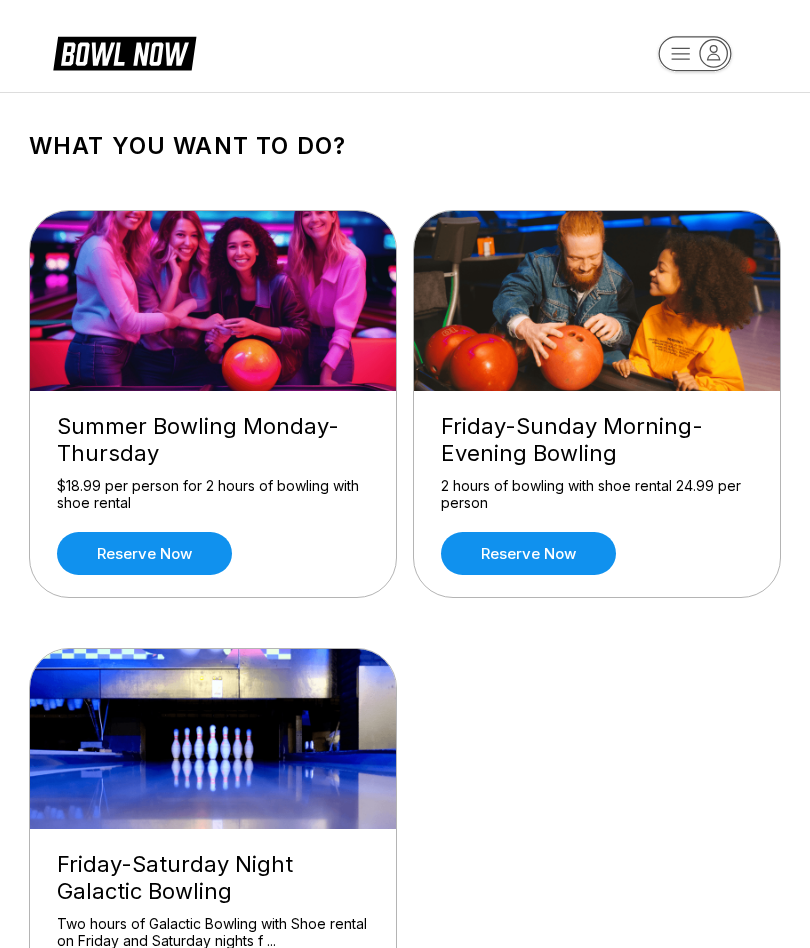 click at bounding box center [214, 301] 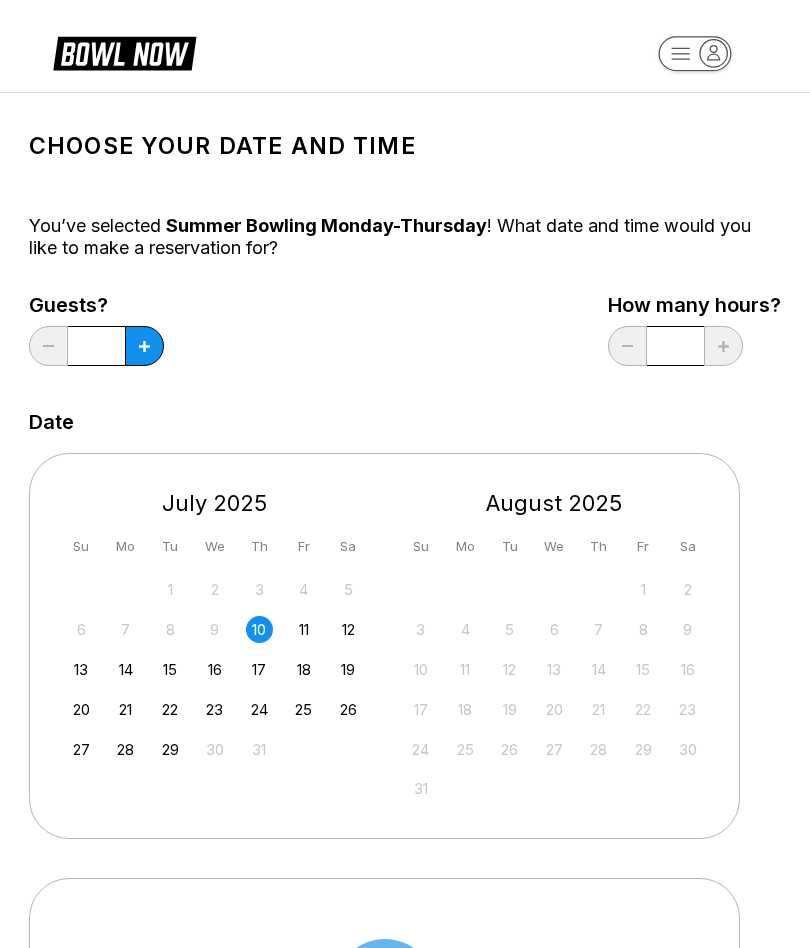 click at bounding box center [144, 346] 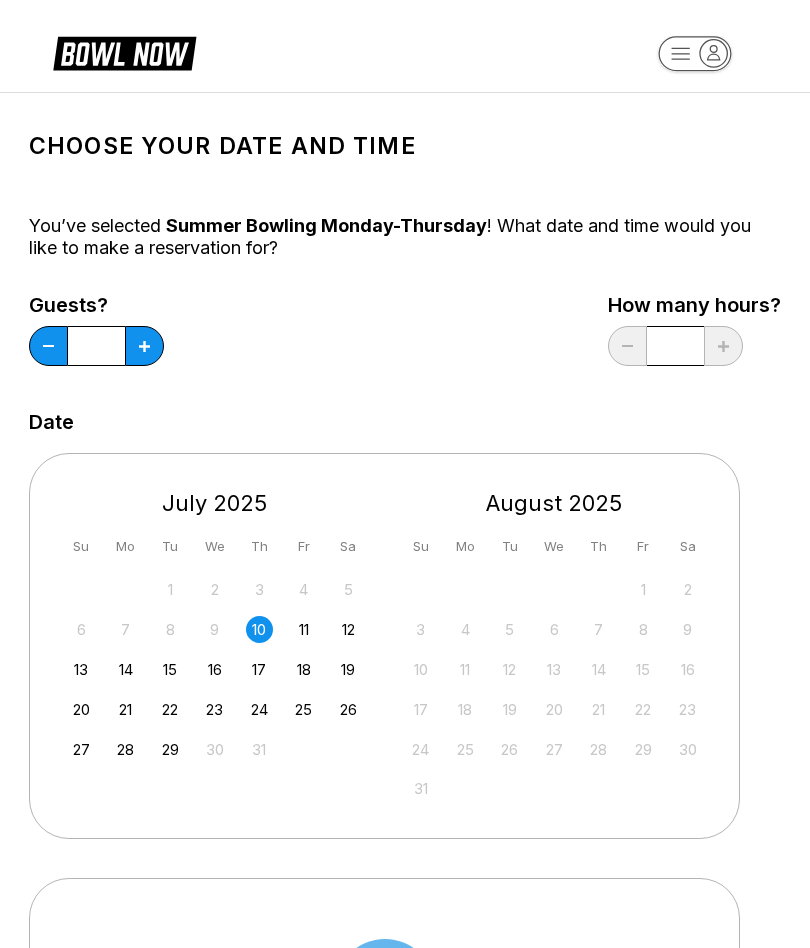 click on "Guests? * How many hours? *" at bounding box center (405, 335) 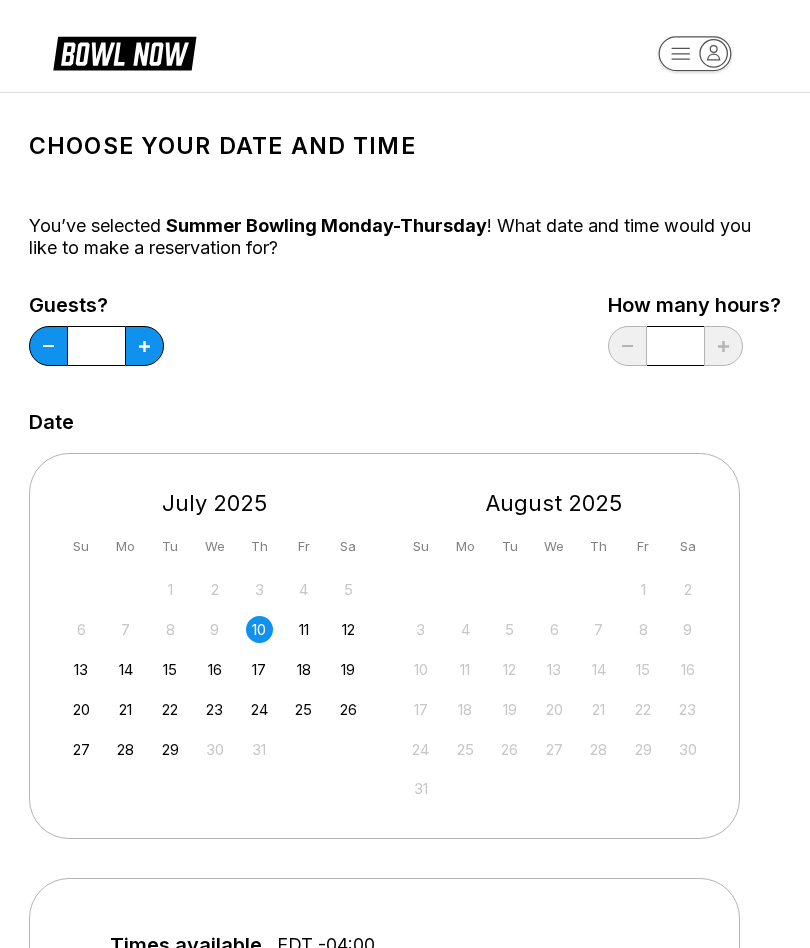 click at bounding box center [144, 346] 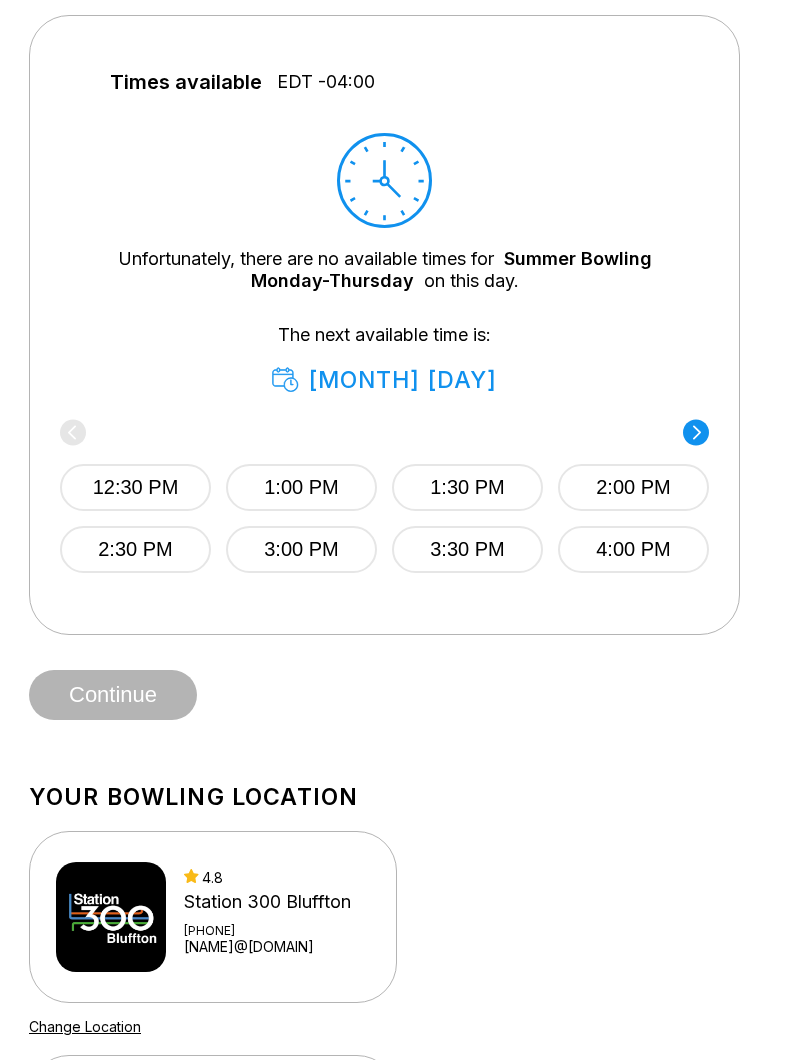 scroll, scrollTop: 863, scrollLeft: 0, axis: vertical 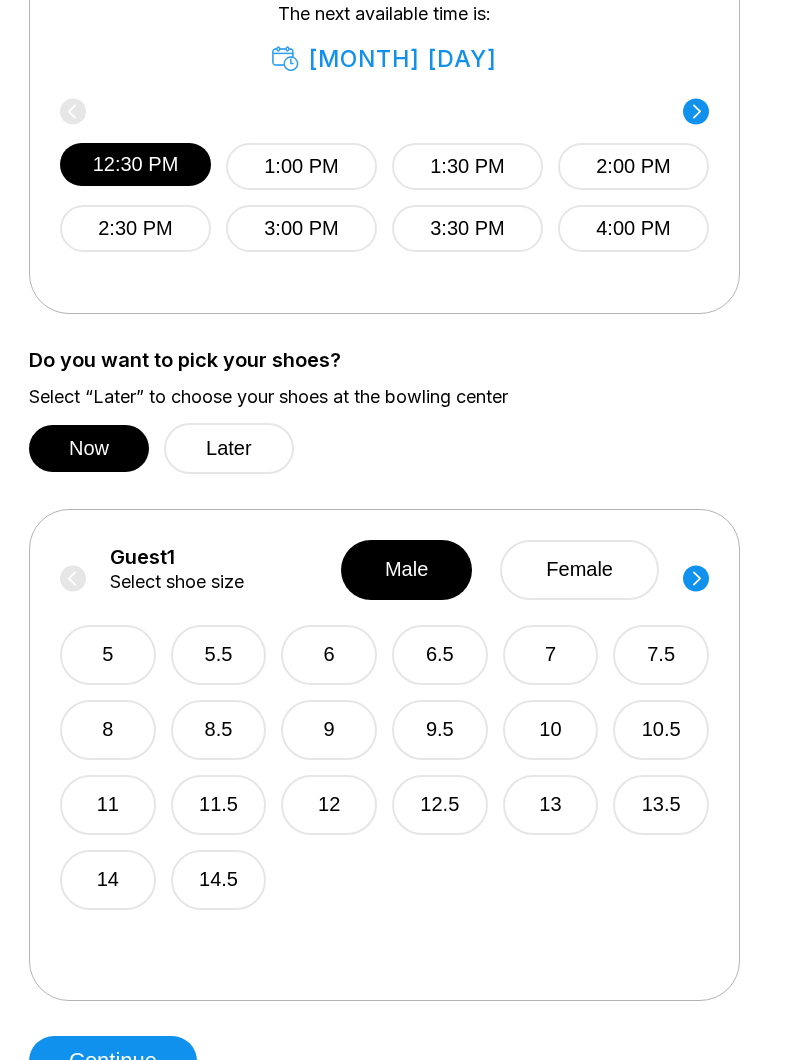 click 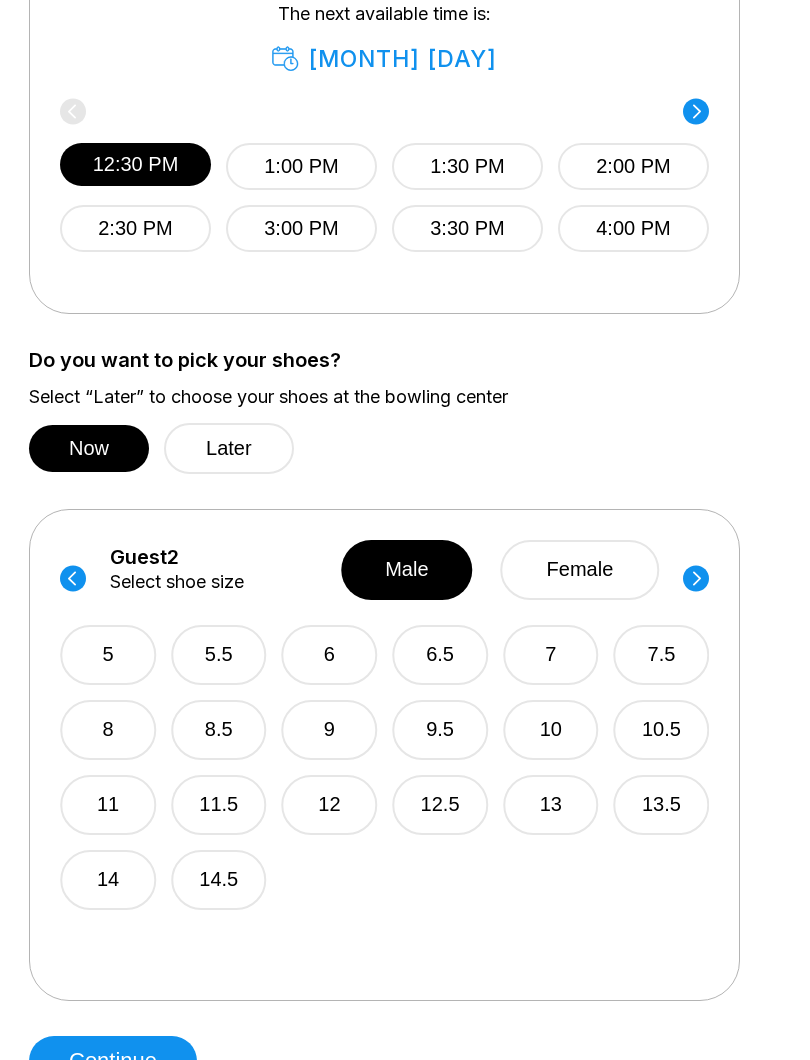 click 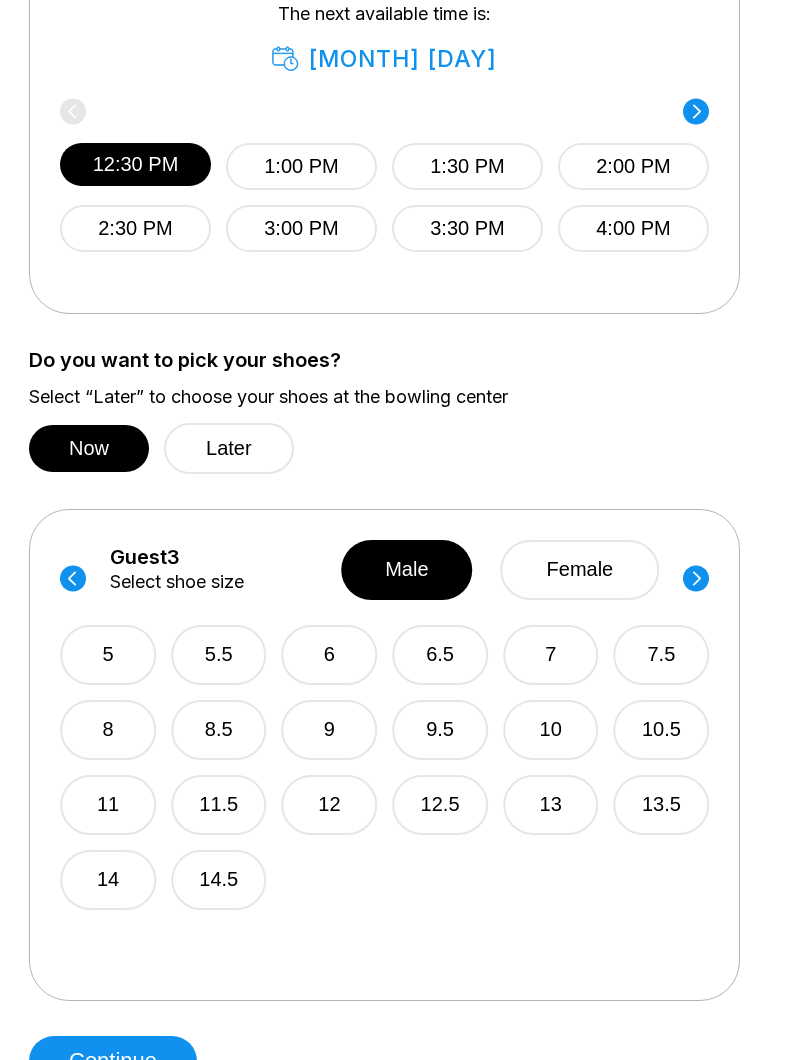 click 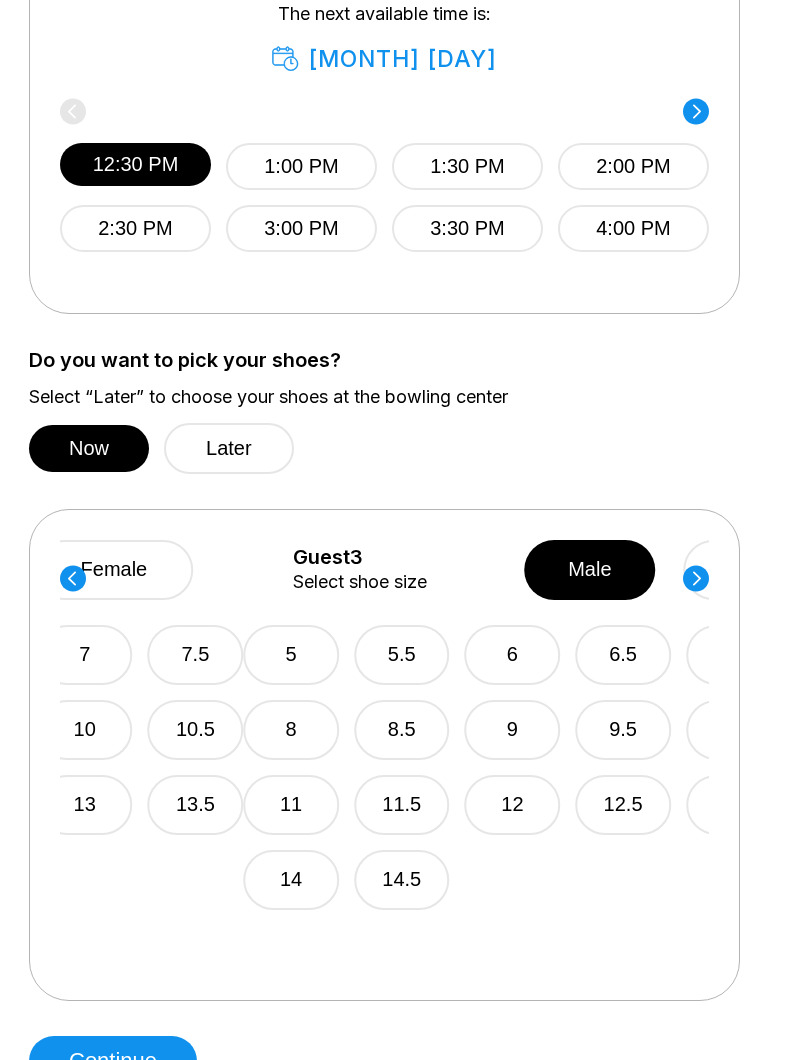 click 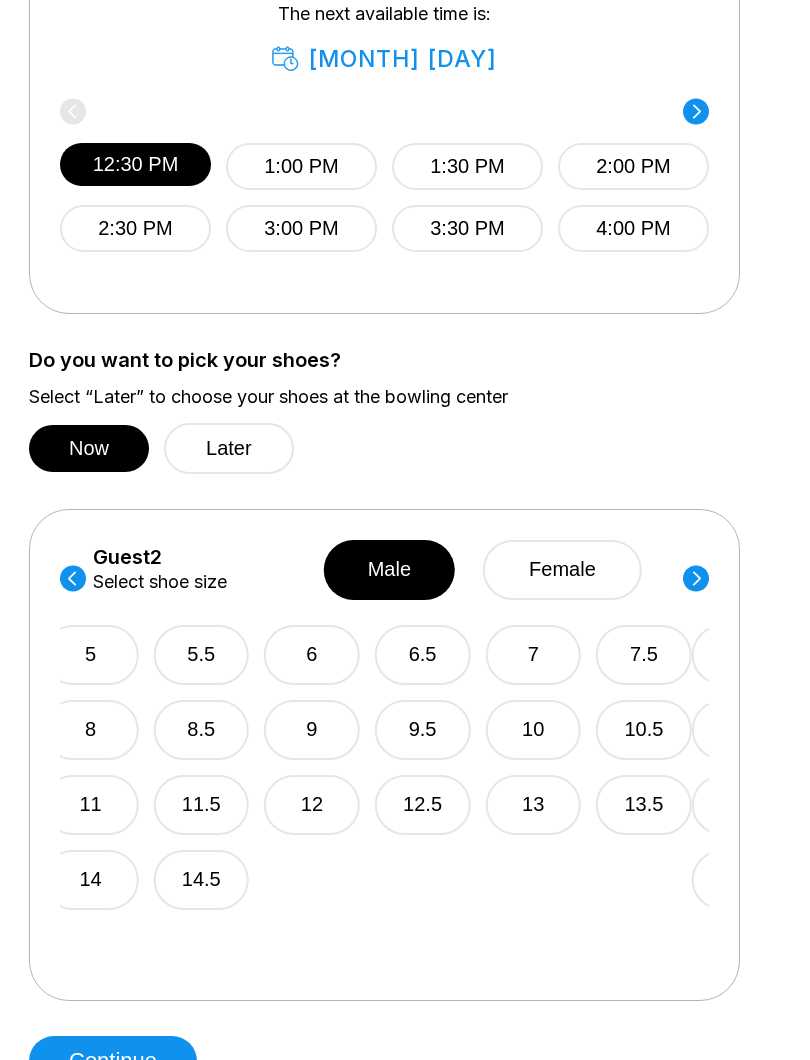click 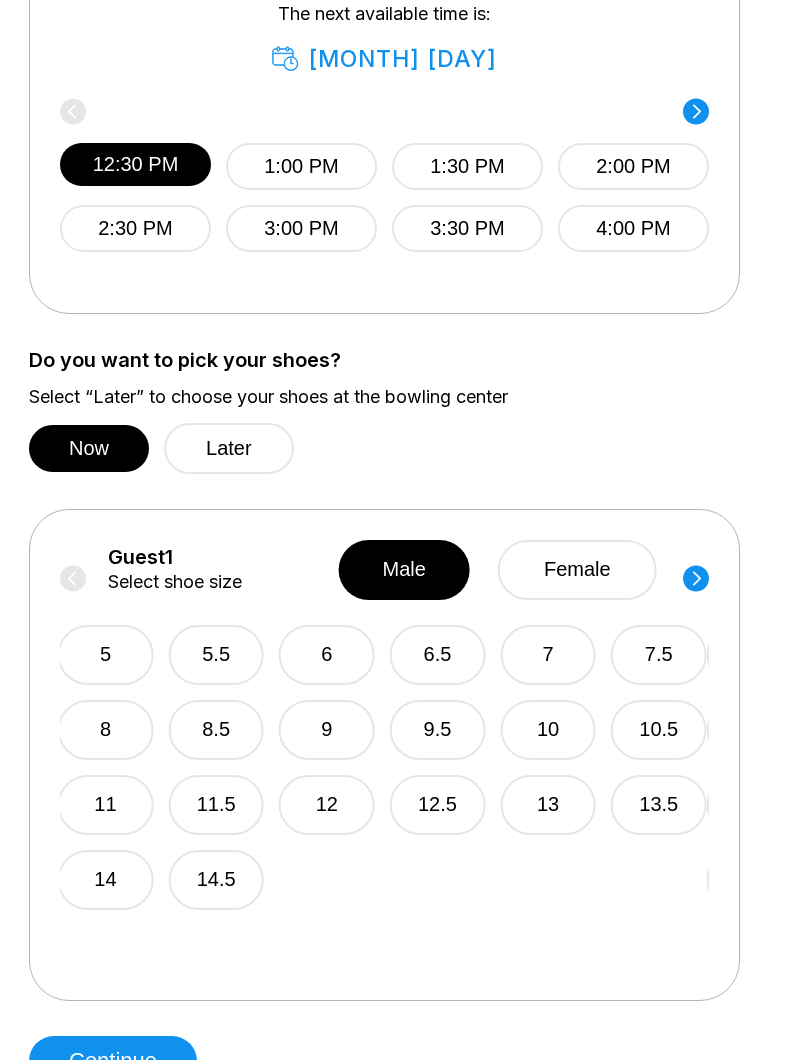 click on "Guest  1  Select shoe size male female" at bounding box center (382, 570) 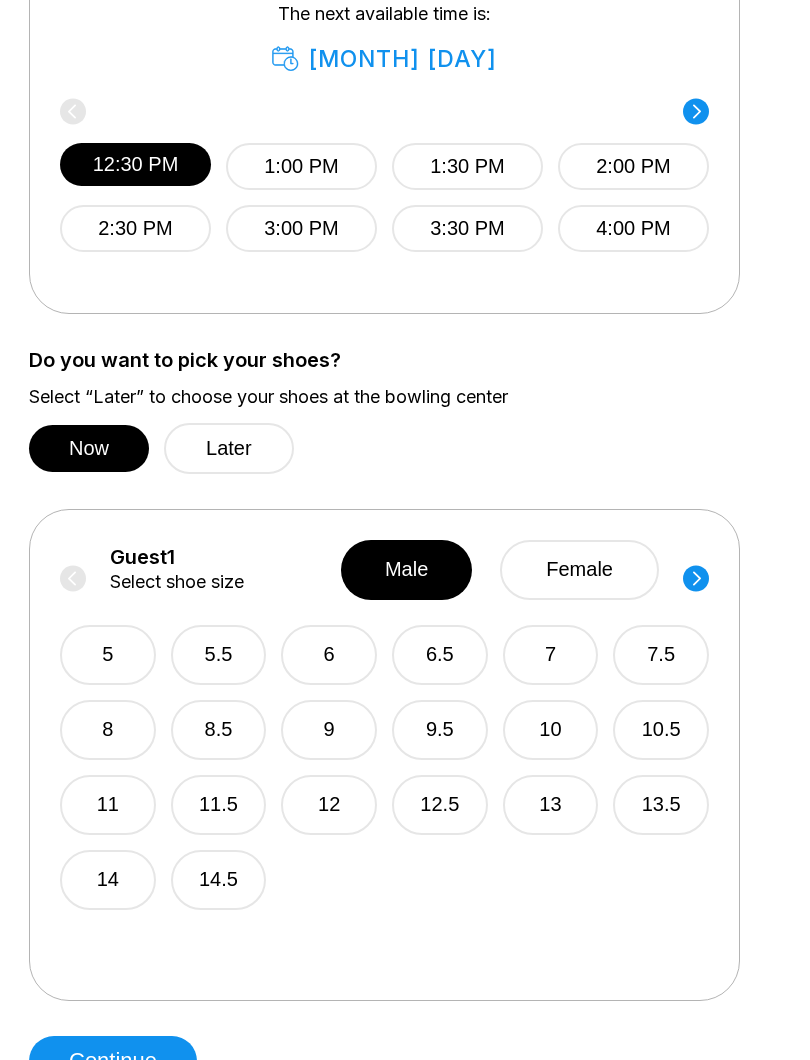 click on "Guest  1  Select shoe size male female 5 5.5 6 6.5 7 7.5 8 8.5 9 9.5 10 10.5 11 11.5 12 12.5 13 13.5 14 14.5 Guest  2  Select shoe size male female 5 5.5 6 6.5 7 7.5 8 8.5 9 9.5 10 10.5 11 11.5 12 12.5 13 13.5 14 14.5 Guest  3  Select shoe size male female 5 5.5 6 6.5 7 7.5 8 8.5 9 9.5 10 10.5 11 11.5 12 12.5 13 13.5 14 14.5 Guest  4  Select shoe size male female 5 5.5 6 6.5 7 7.5 8 8.5 9 9.5 10 10.5 11 11.5 12 12.5 13 13.5 14 14.5" at bounding box center [384, 755] 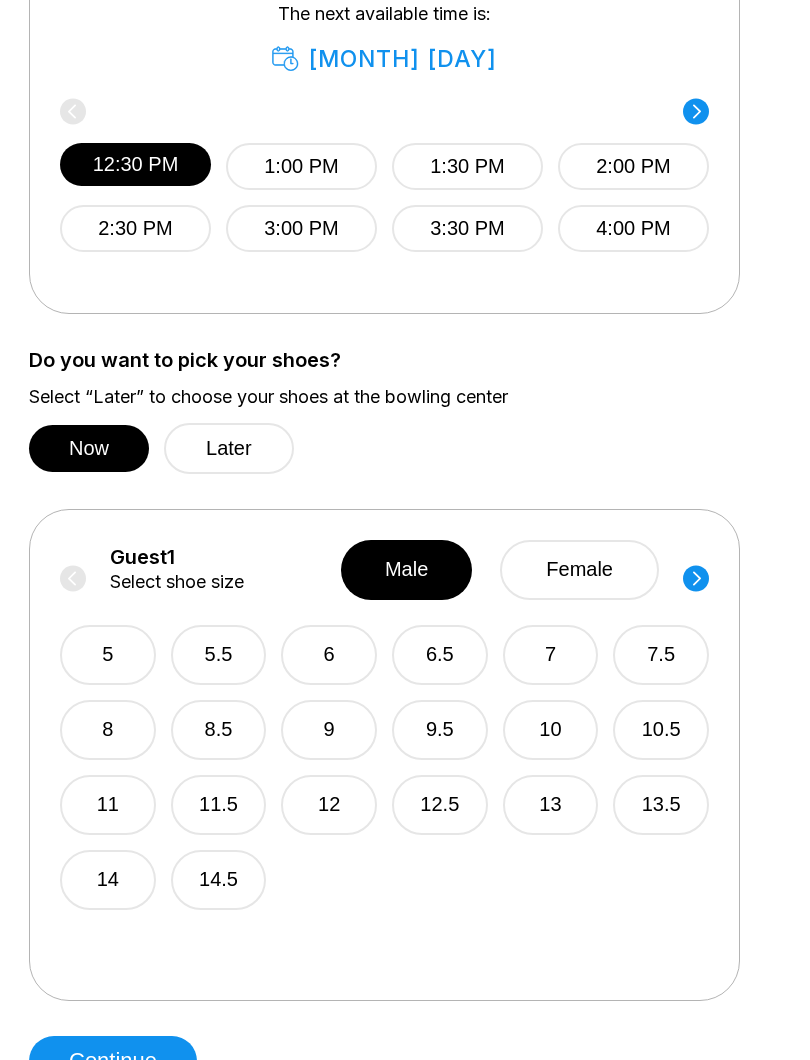 click on "Guest  1  Select shoe size male female" at bounding box center (384, 570) 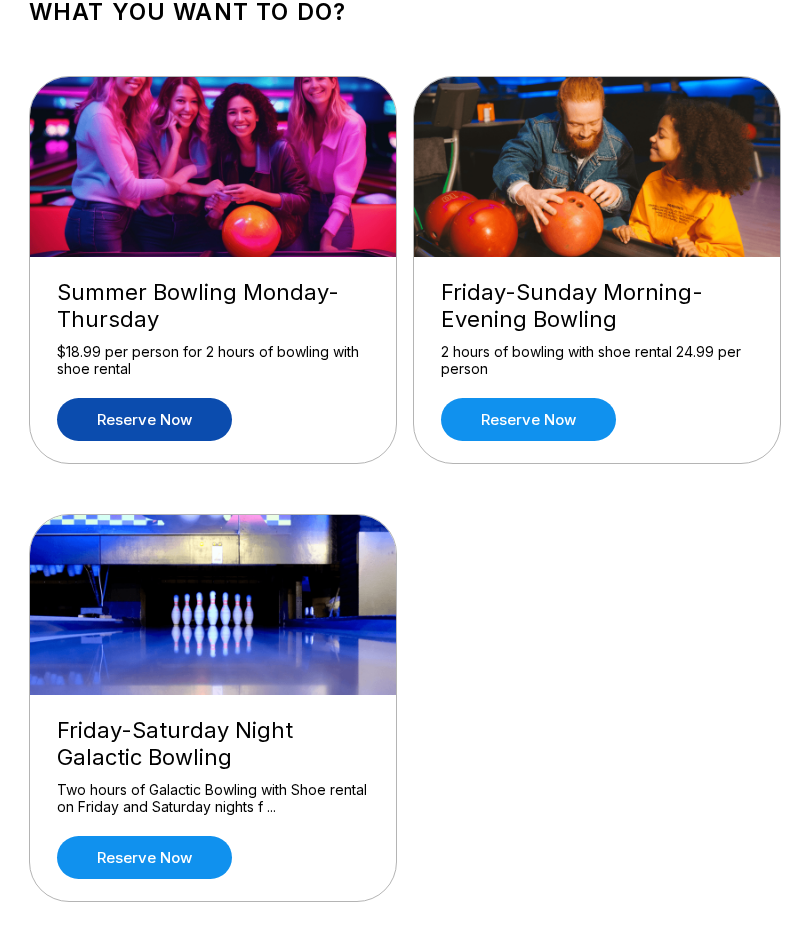 scroll, scrollTop: 0, scrollLeft: 0, axis: both 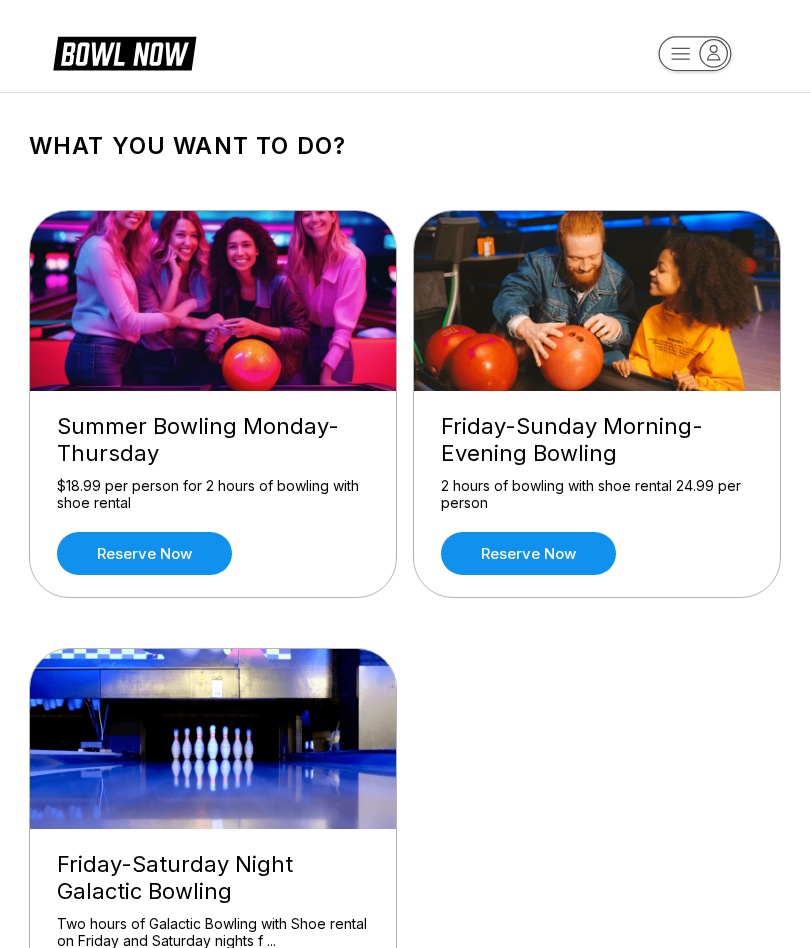 click at bounding box center [695, 57] 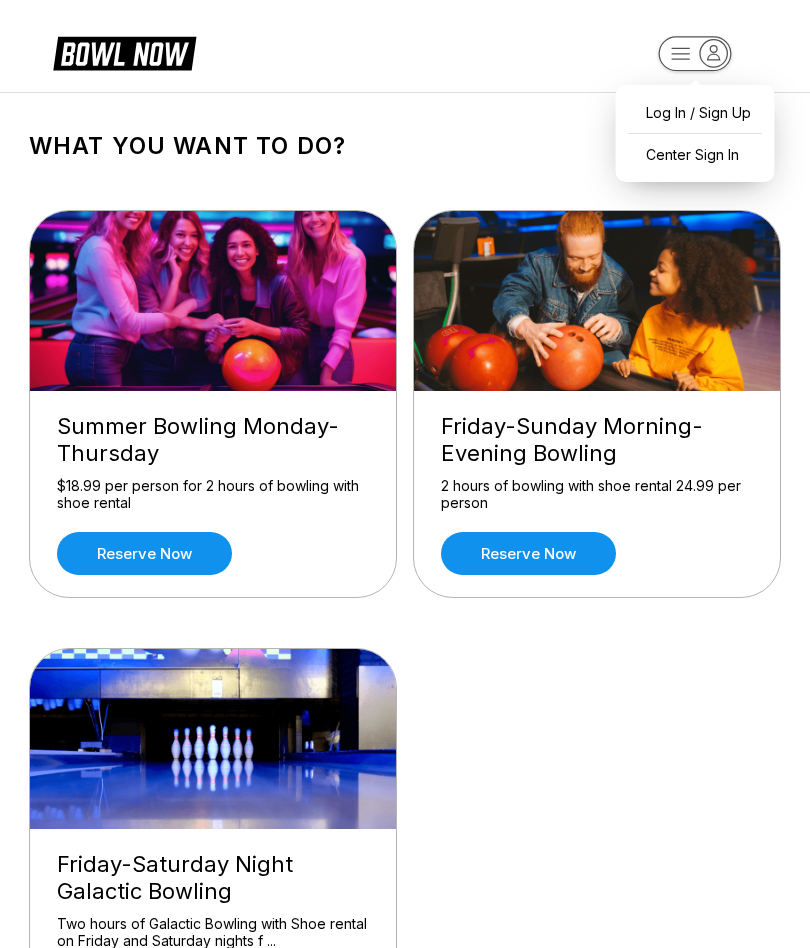 click on "Log In / Sign Up Center Sign In What you want to do? Summer Bowling Monday-Thursday  $18.99 per person for 2 hours of bowling with shoe rental  Reserve now Friday-Sunday Morning-Evening Bowling 2 hours of bowling with shoe rental 24.99 per person Reserve now Friday-Saturday Night Galactic Bowling  Two hours of Galactic Bowling with Shoe rental on Friday and Saturday nights f ... Reserve now Your bowling location 4.8 Station 300 Bluffton   +1[PHONE] [EMAIL] Change Location about About BowlNow  Become a BowlNow partner  Schedule a demo INTERESTED IN LEARNING MORE ABOUT THE BOWL NOW PARTNERSHIP? Send us a message using the online form! send us a message send ©  [YEAR]  BowlNow /places/7xV5x8mBkmHOh88W8ZJ6/products" at bounding box center [405, 969] 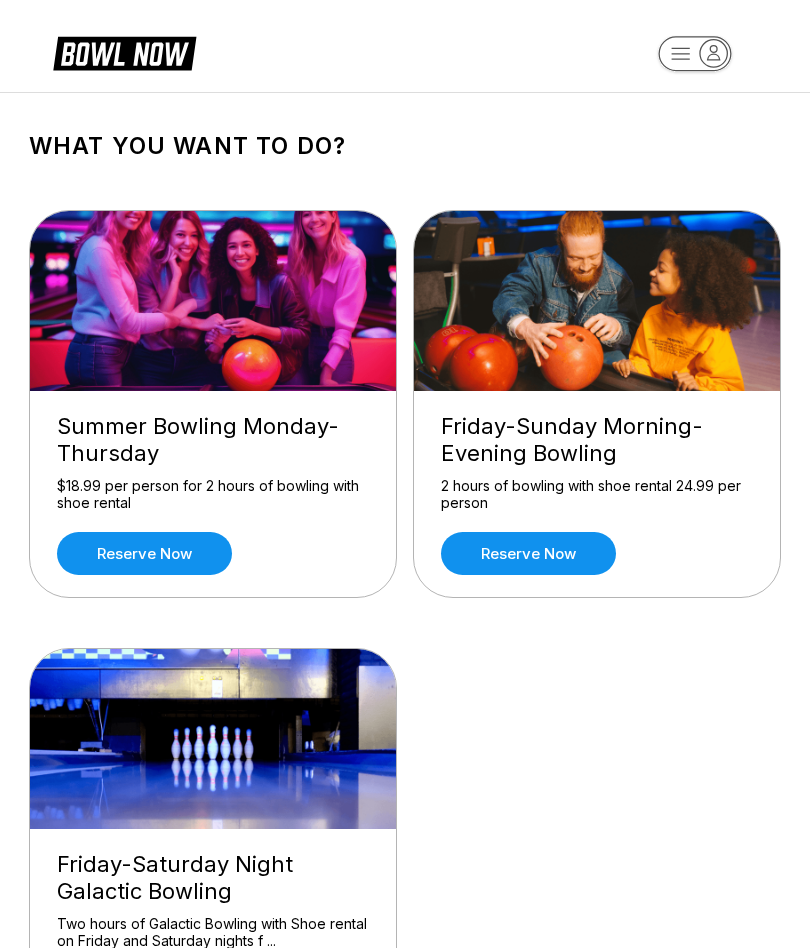 click on "Reserve now" at bounding box center (144, 553) 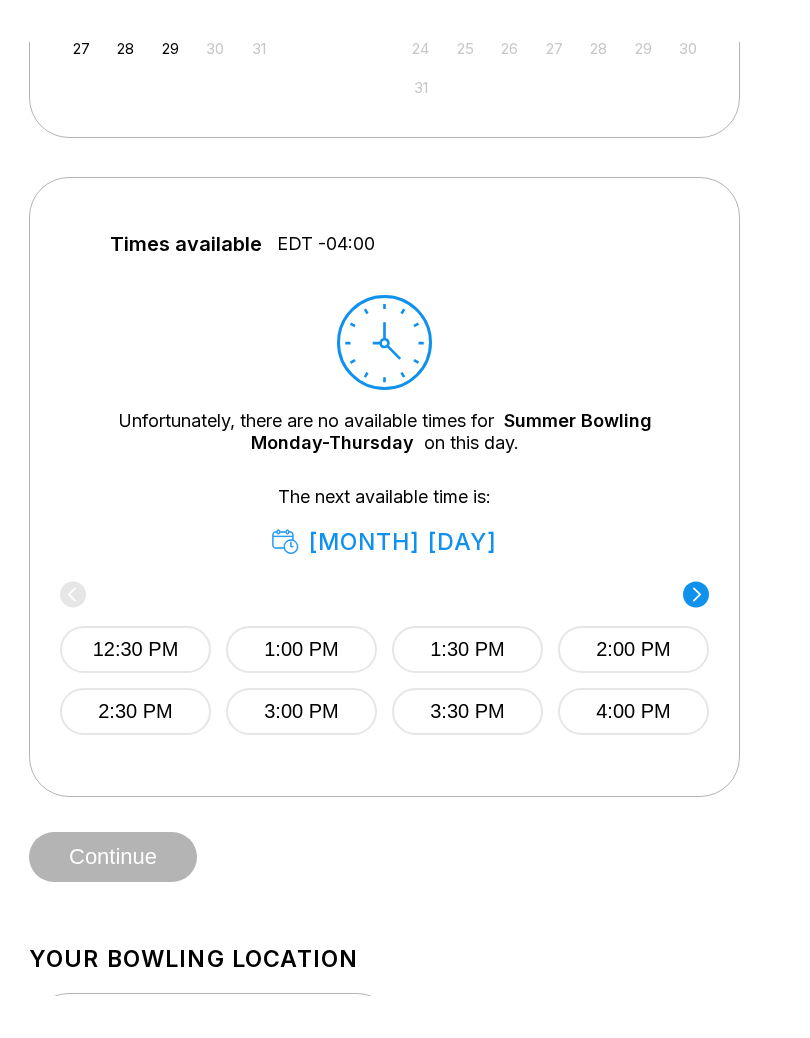 scroll, scrollTop: 743, scrollLeft: 0, axis: vertical 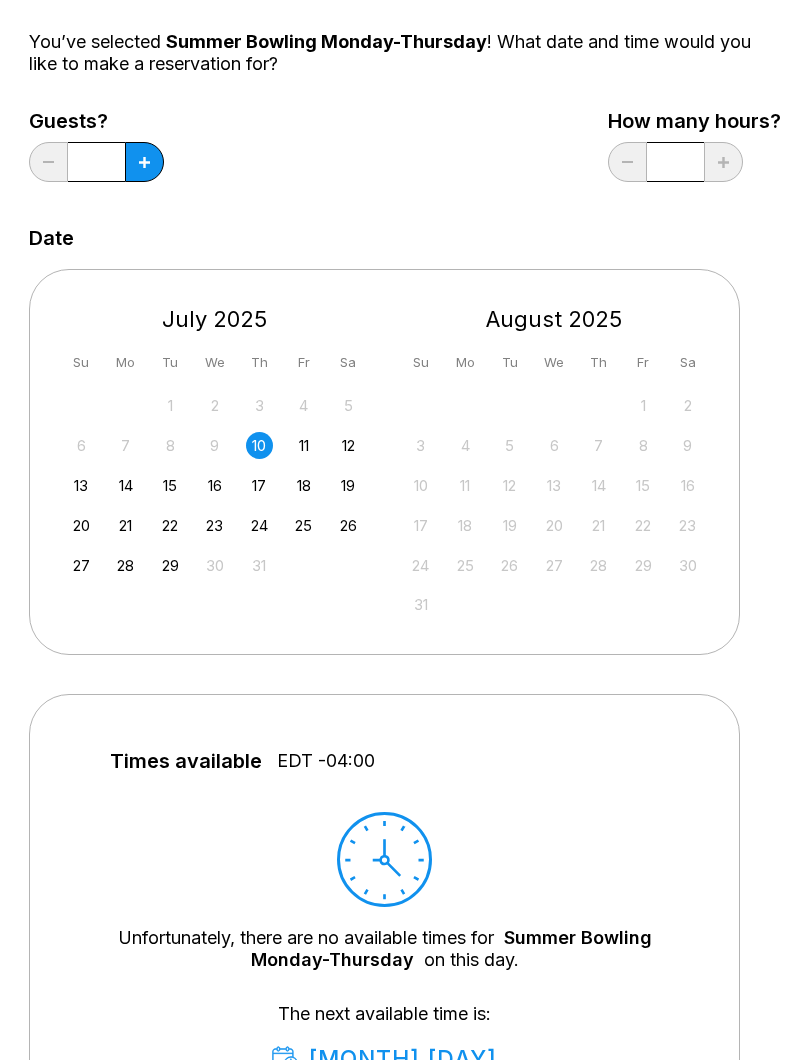 click on "14" at bounding box center (125, 486) 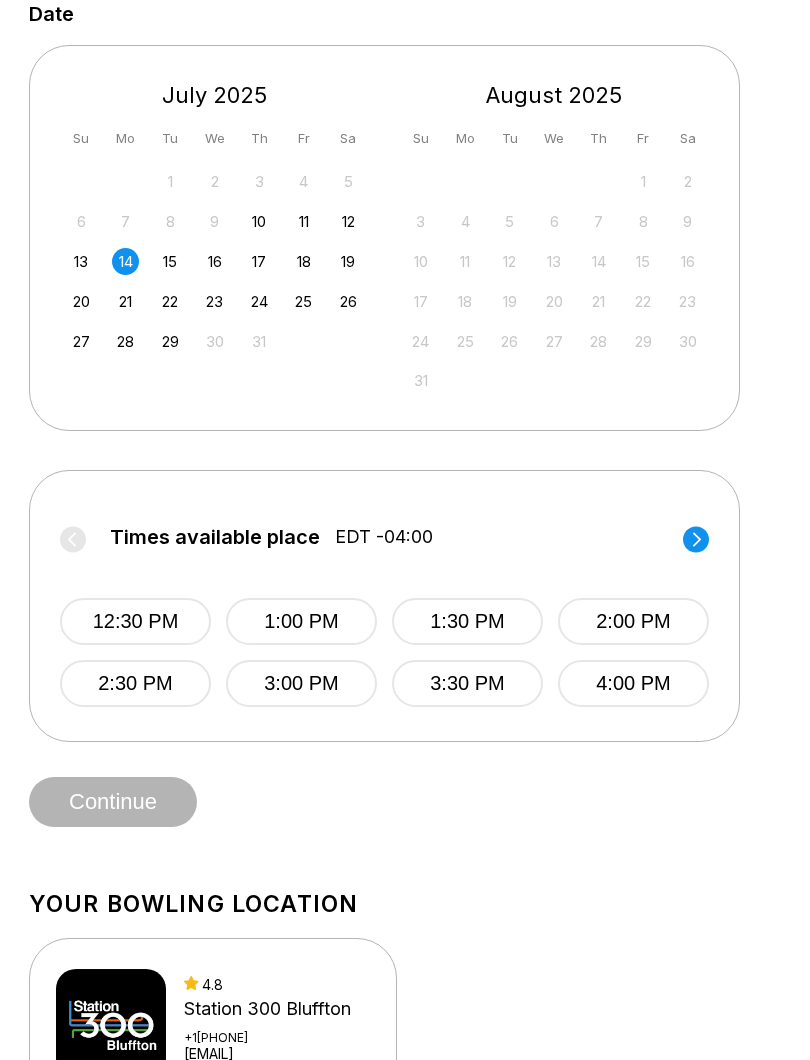 scroll, scrollTop: 408, scrollLeft: 0, axis: vertical 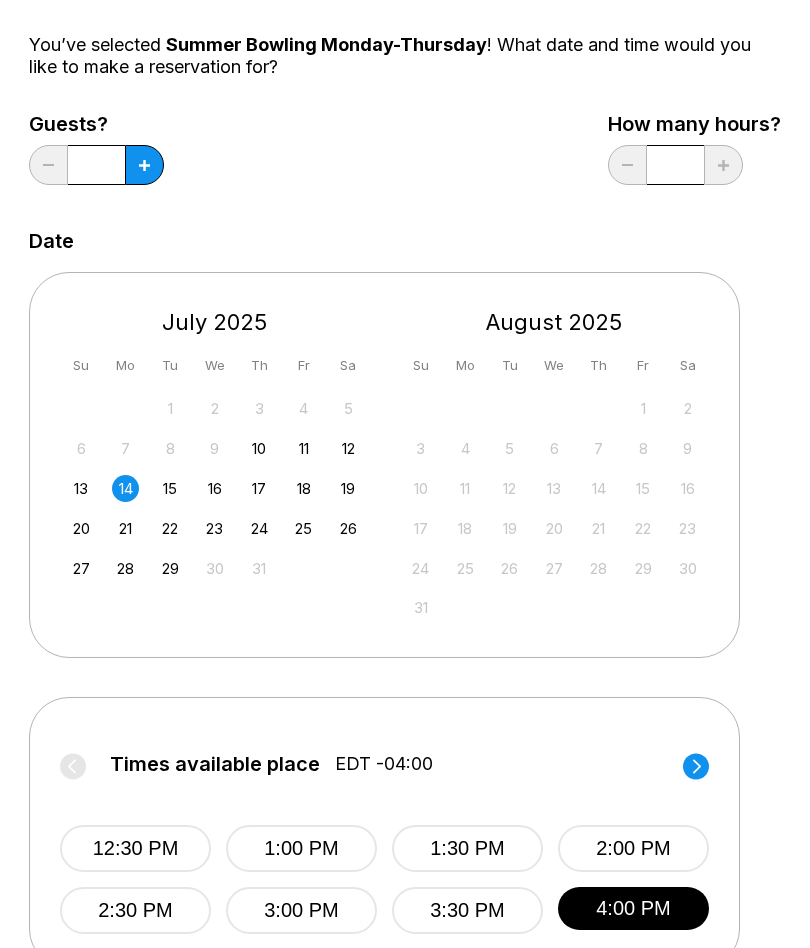 click on "2:00 PM" at bounding box center (633, 848) 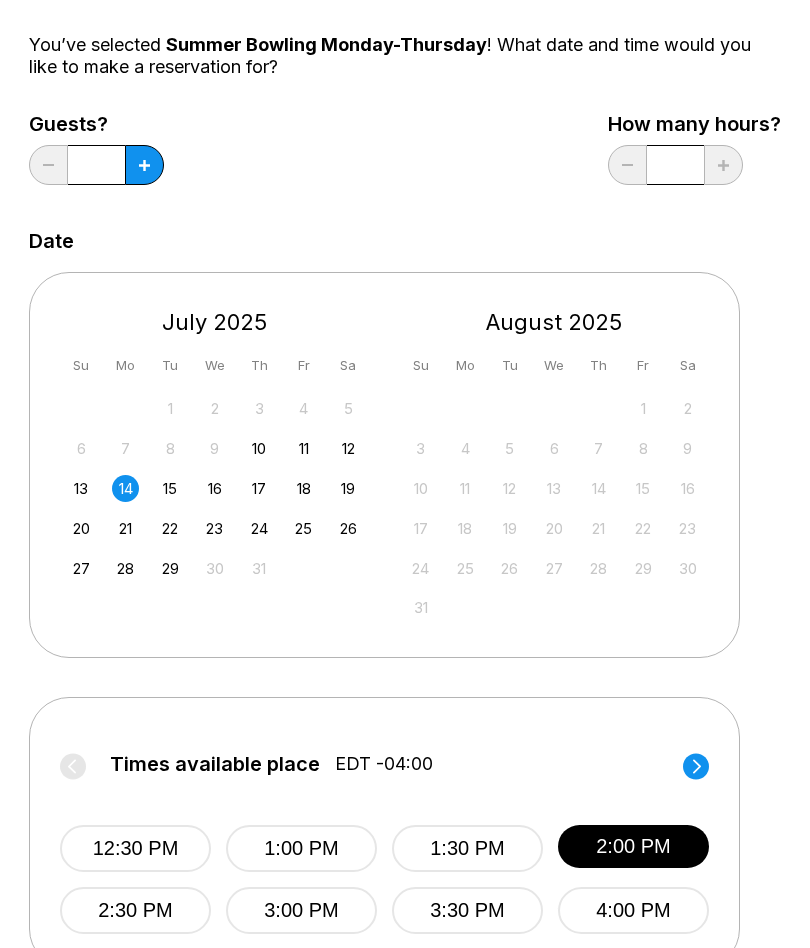 click on "4:00 PM" at bounding box center (633, 910) 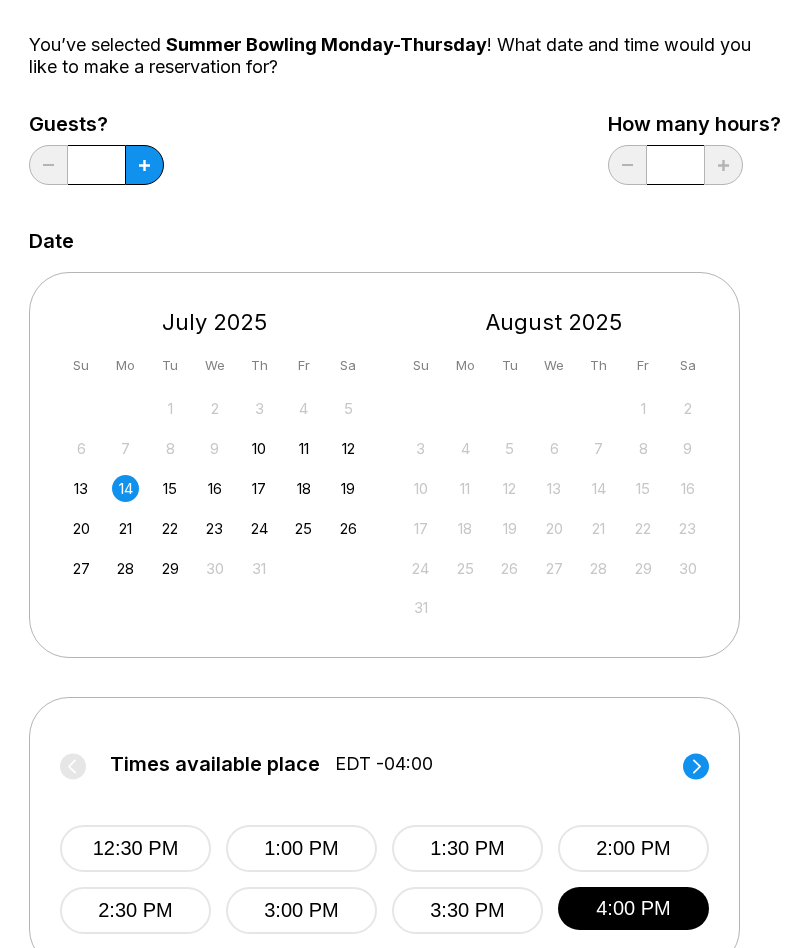click on "2:00 PM" at bounding box center [633, 848] 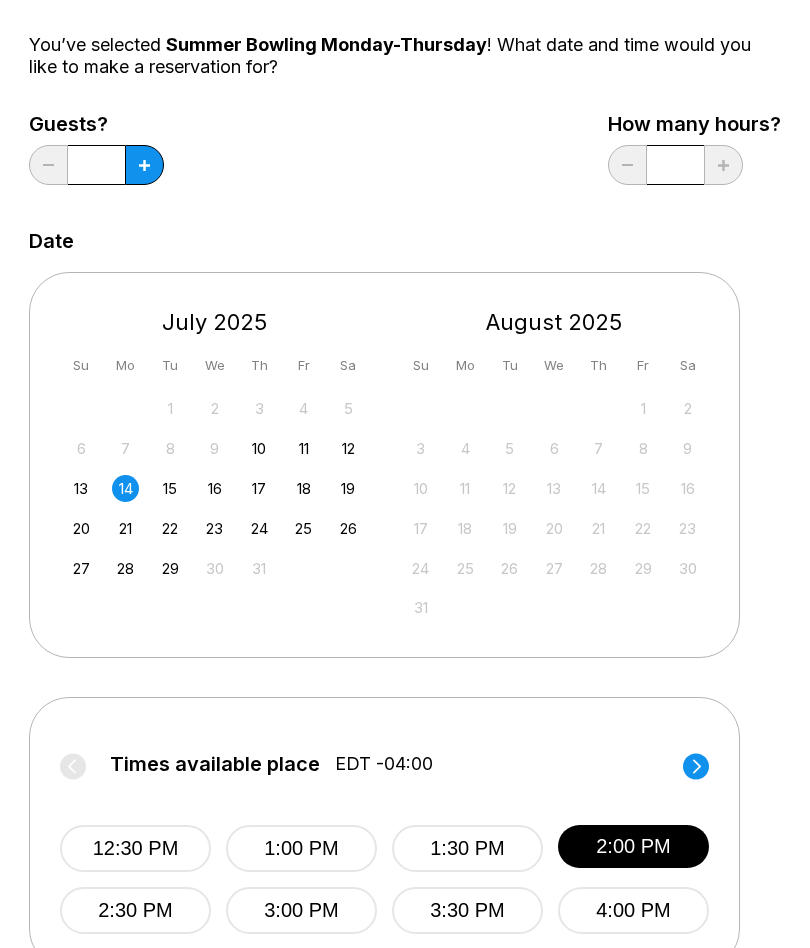 click on "2:00 PM" at bounding box center [633, 846] 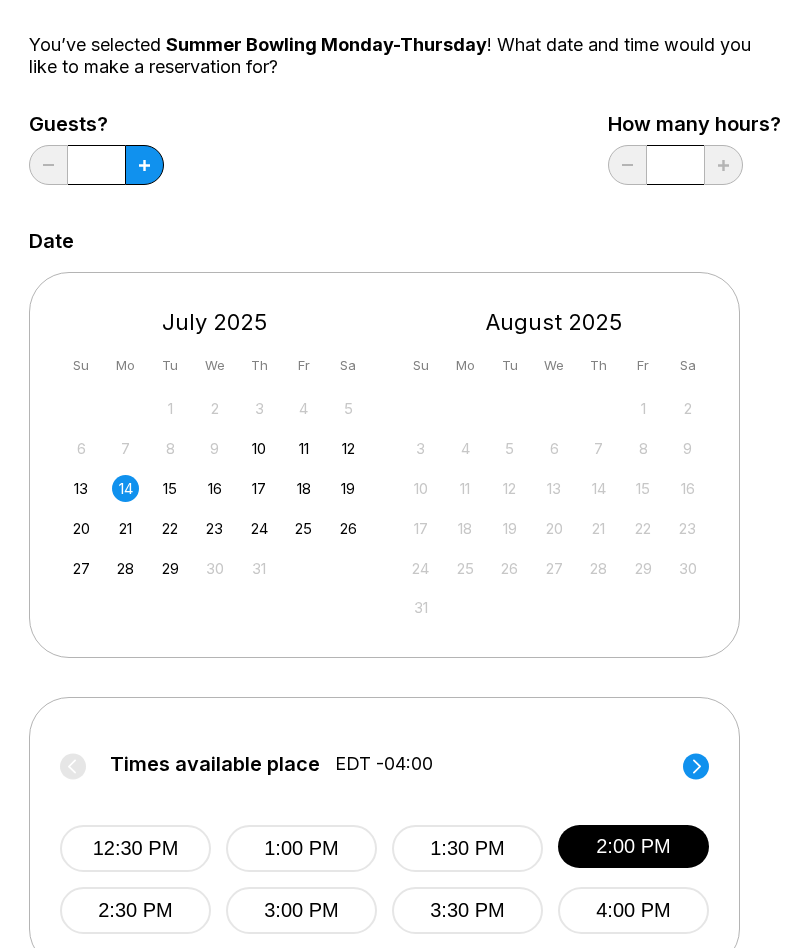 click on "14" at bounding box center (125, 488) 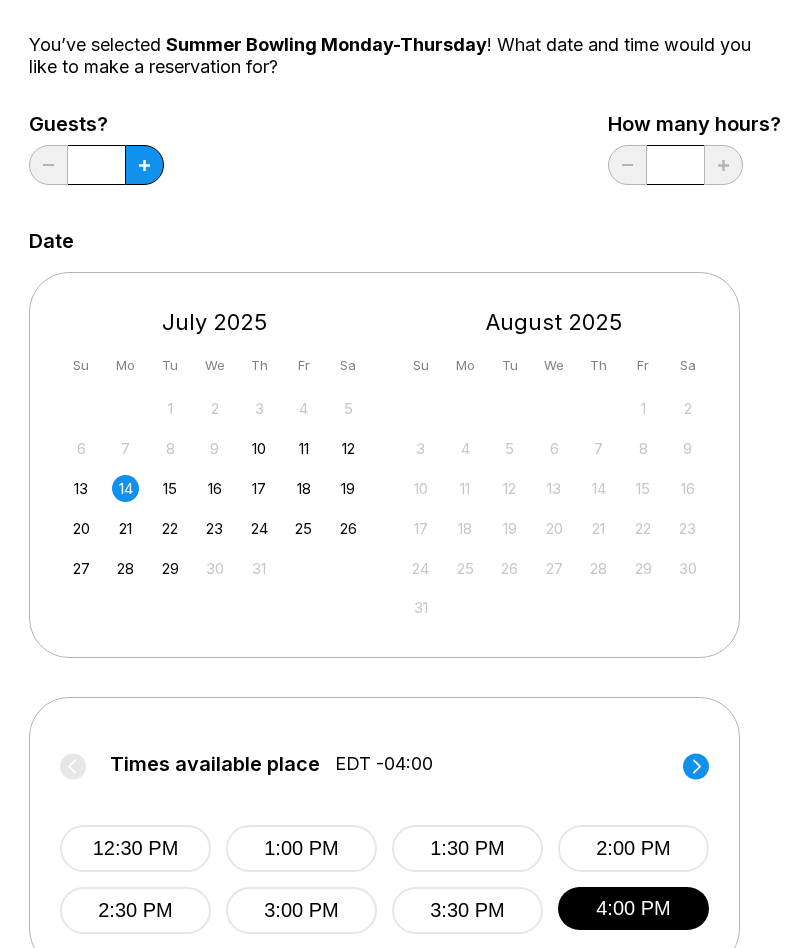 click on "2:00 PM" at bounding box center [633, 848] 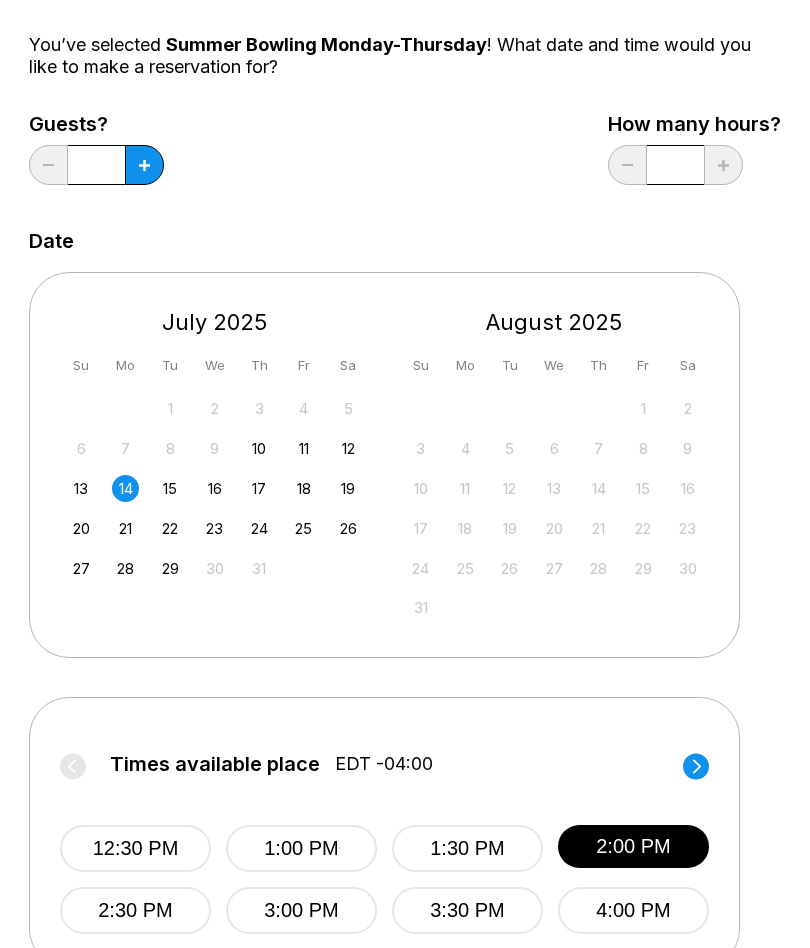 click on "2:30 PM" at bounding box center [135, 910] 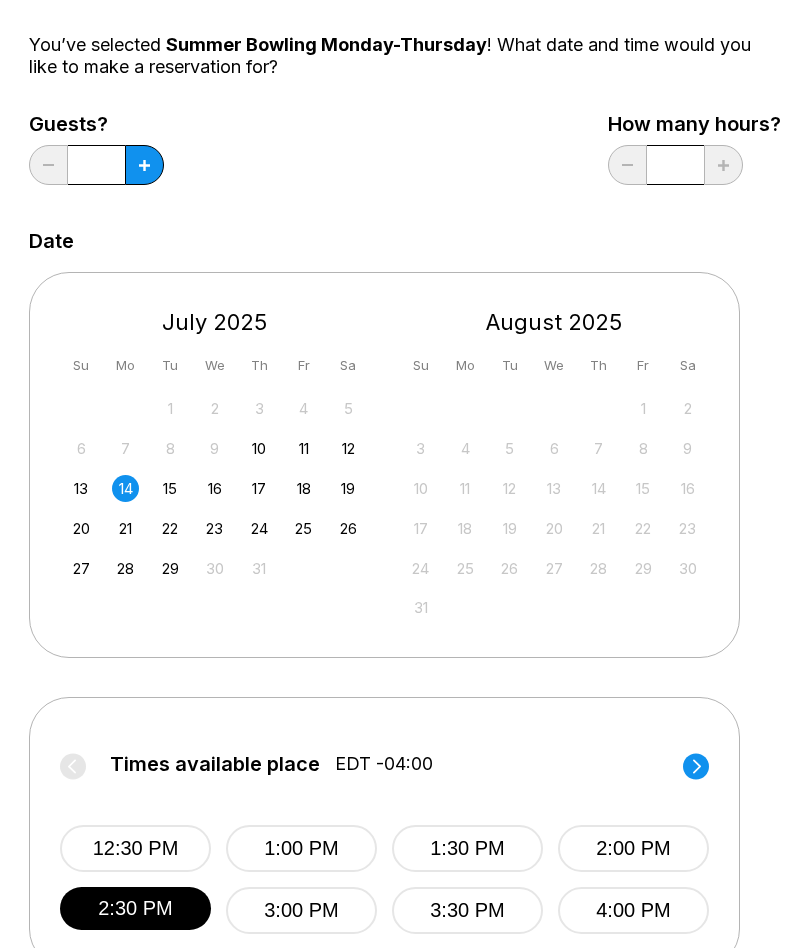 click on "12:30 PM" at bounding box center (135, 848) 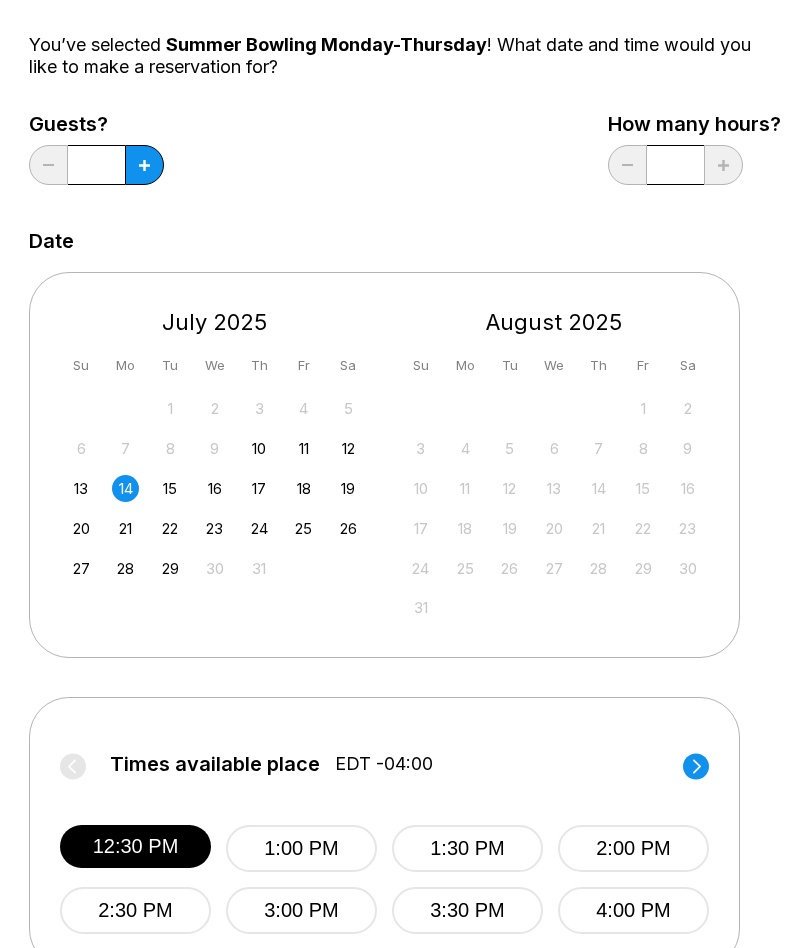 click on "1:00 PM" at bounding box center (301, 848) 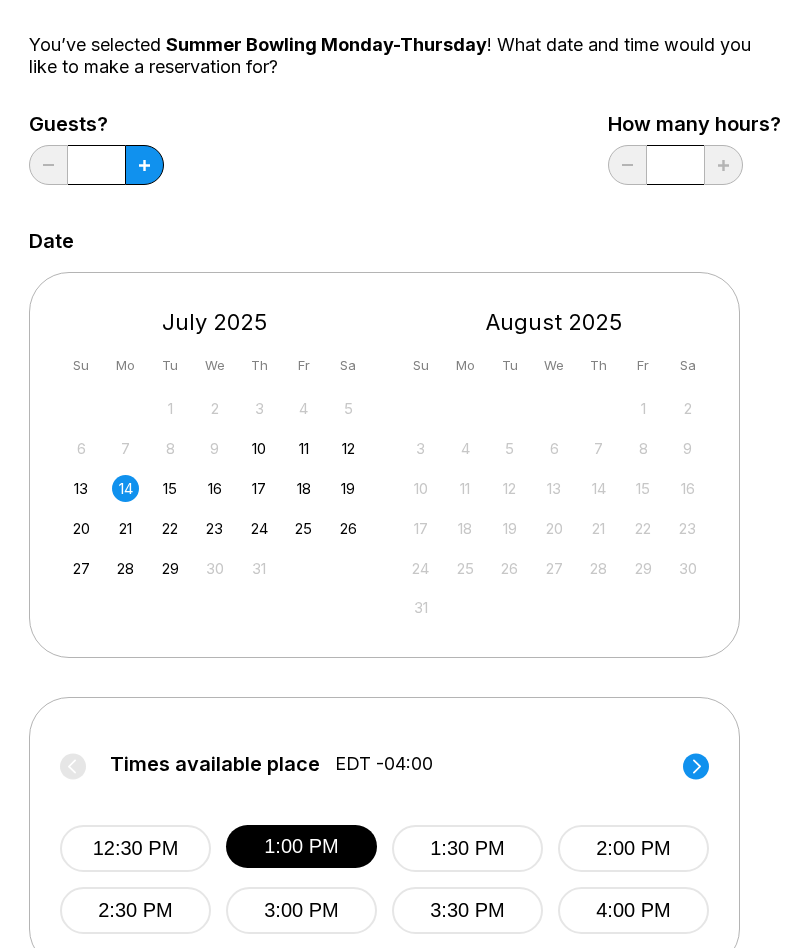 click on "3:00 PM" at bounding box center (301, 910) 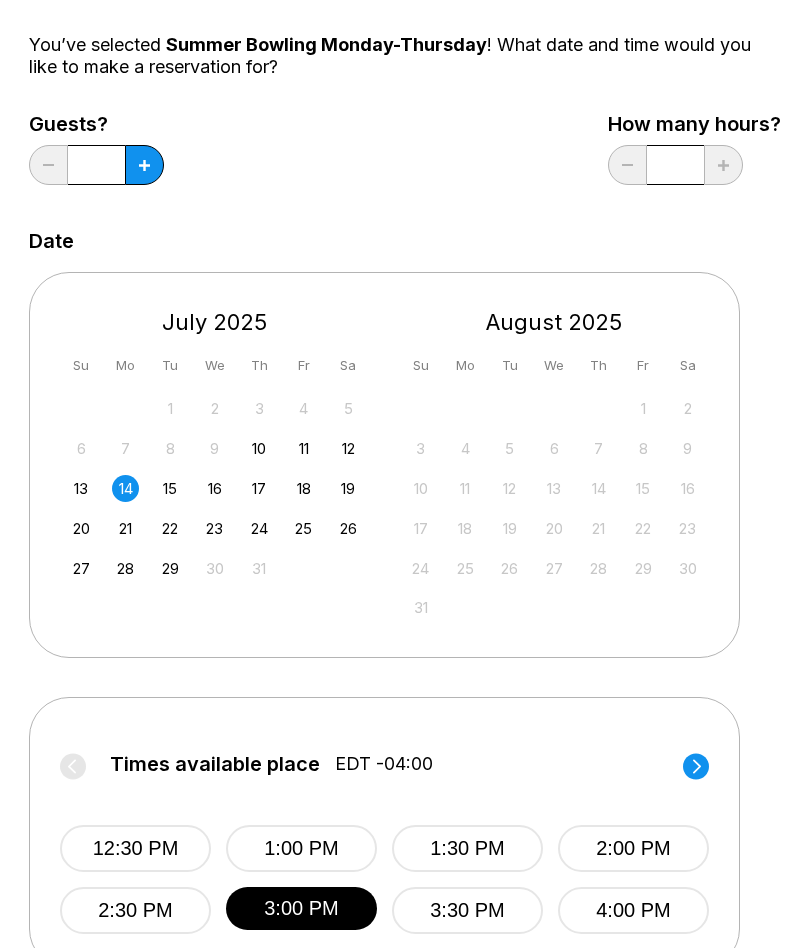 click on "1:30 PM" at bounding box center [467, 848] 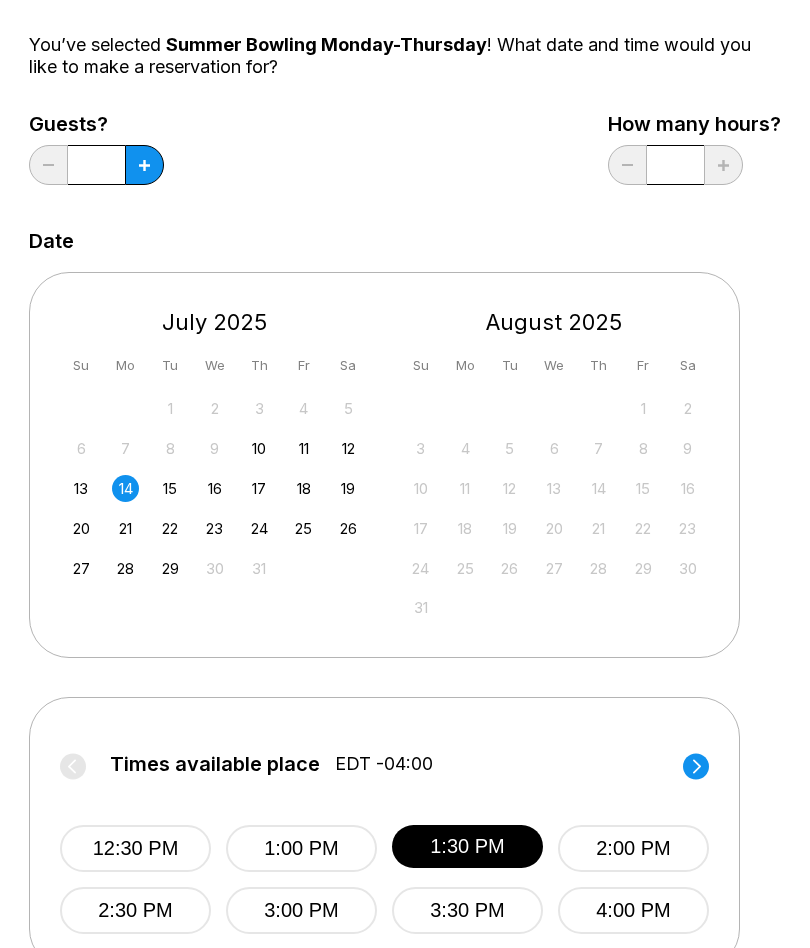 click on "3:30 PM" at bounding box center (467, 910) 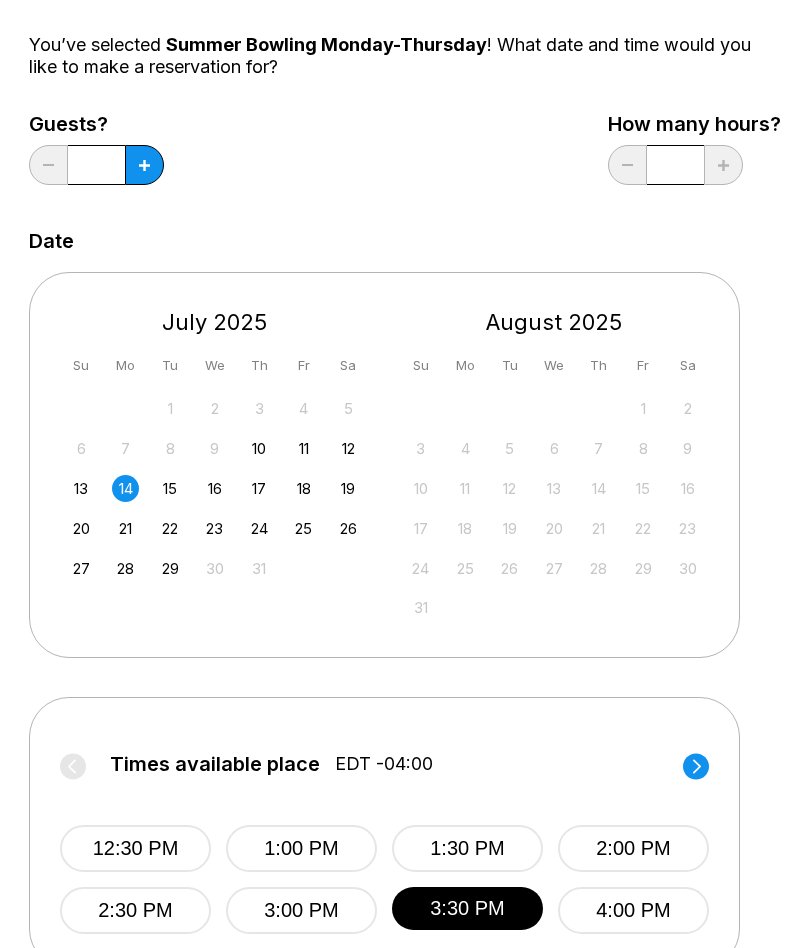 click on "2:00 PM" at bounding box center [633, 848] 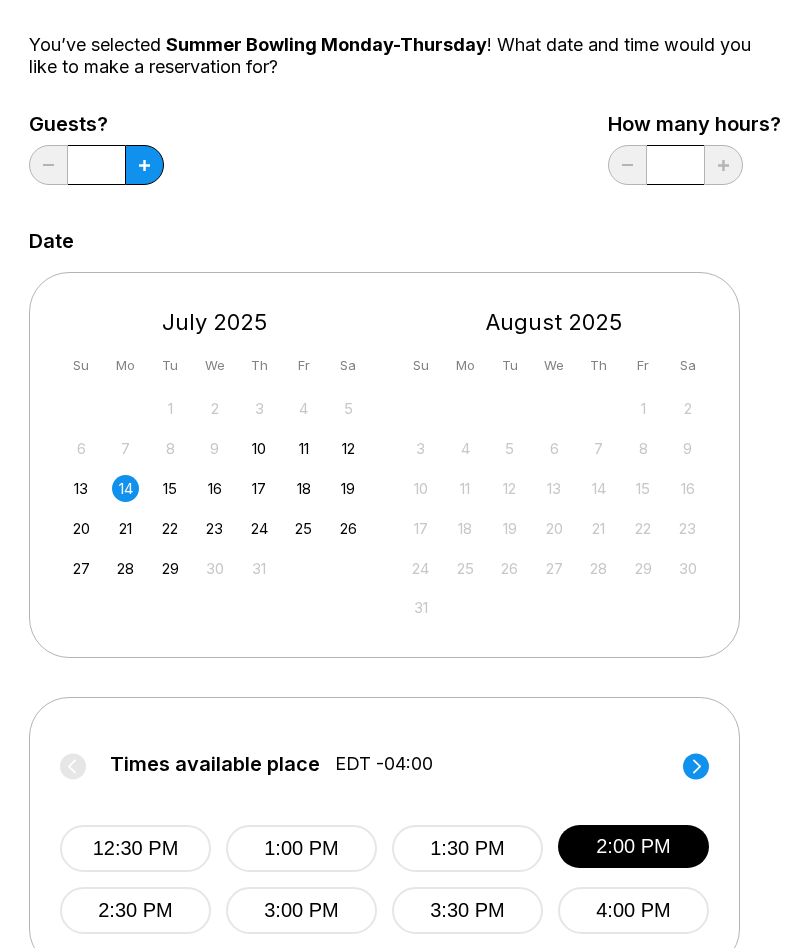 click on "4:00 PM" at bounding box center [633, 910] 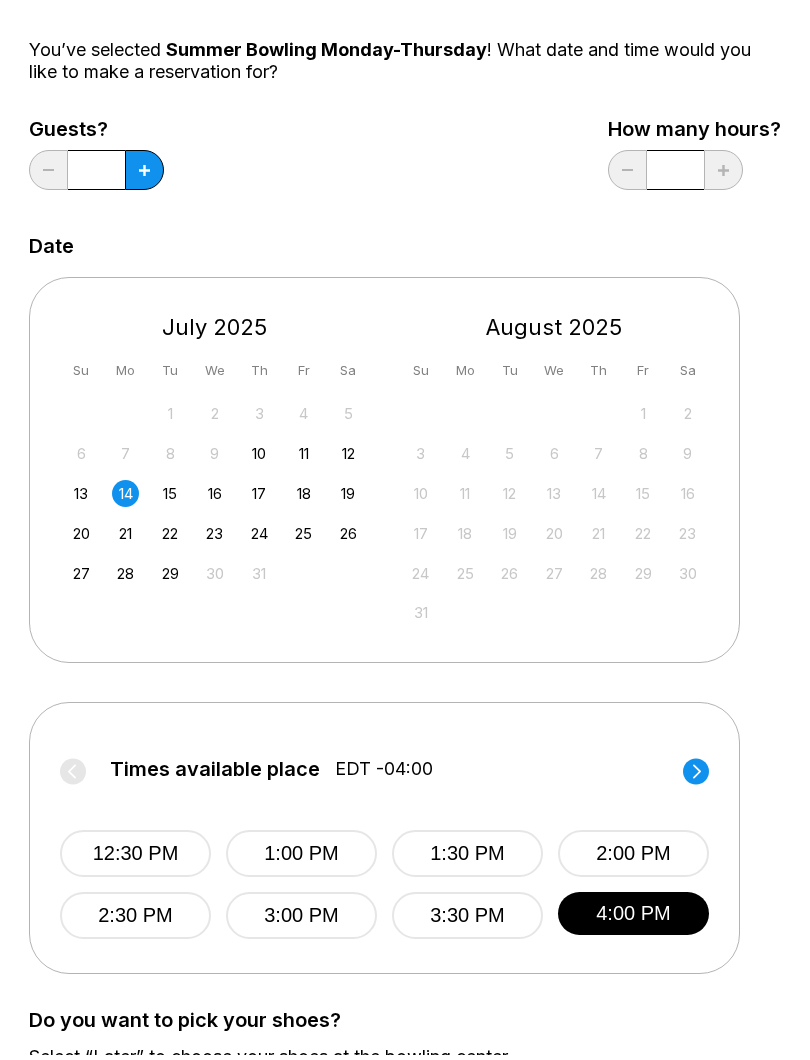 scroll, scrollTop: 176, scrollLeft: 0, axis: vertical 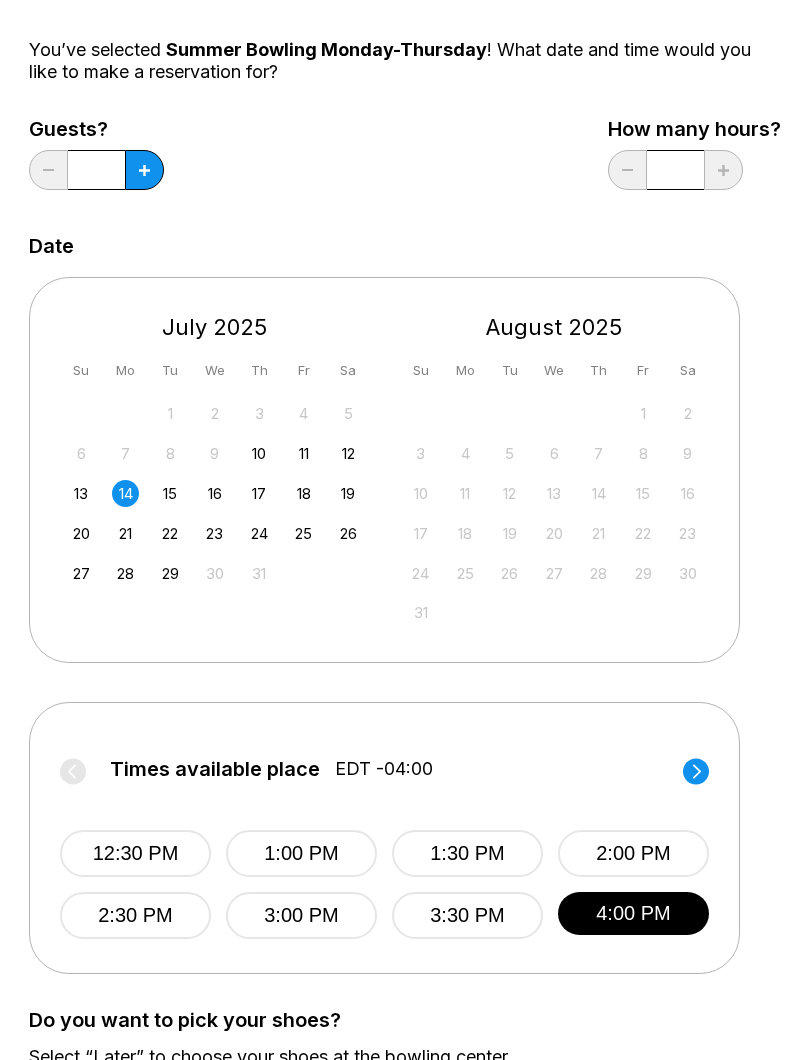 click on "12:30 PM" at bounding box center (135, 853) 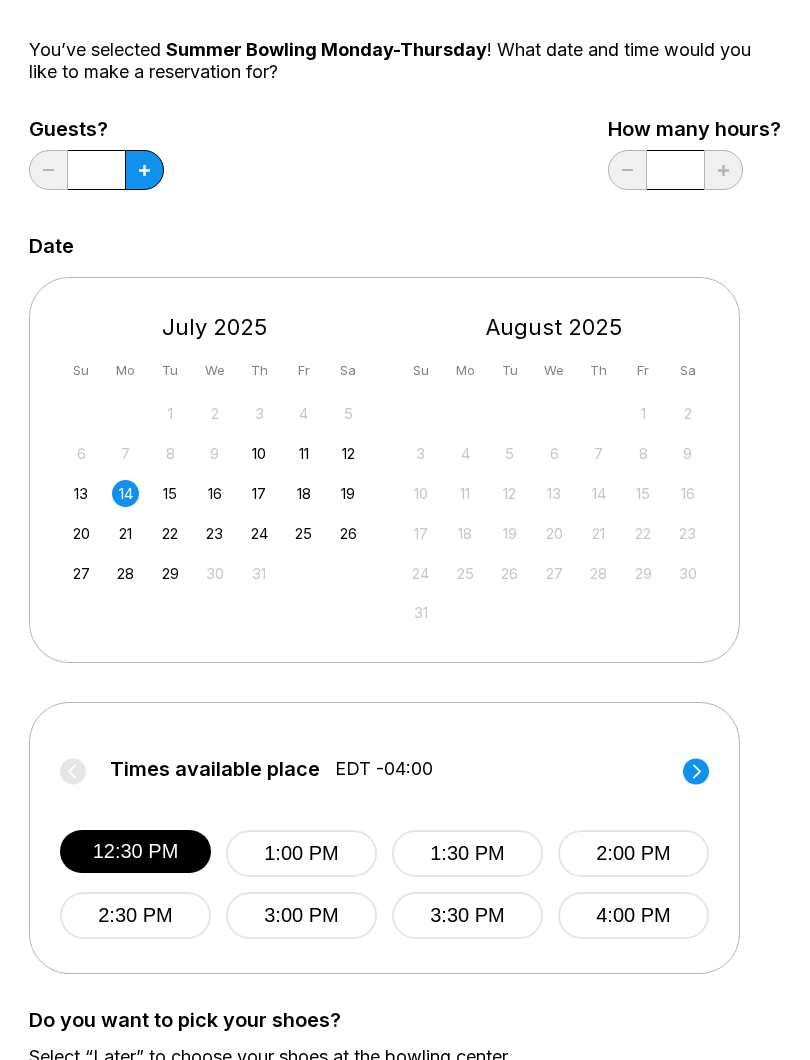 click on "2:30 PM" at bounding box center [135, 915] 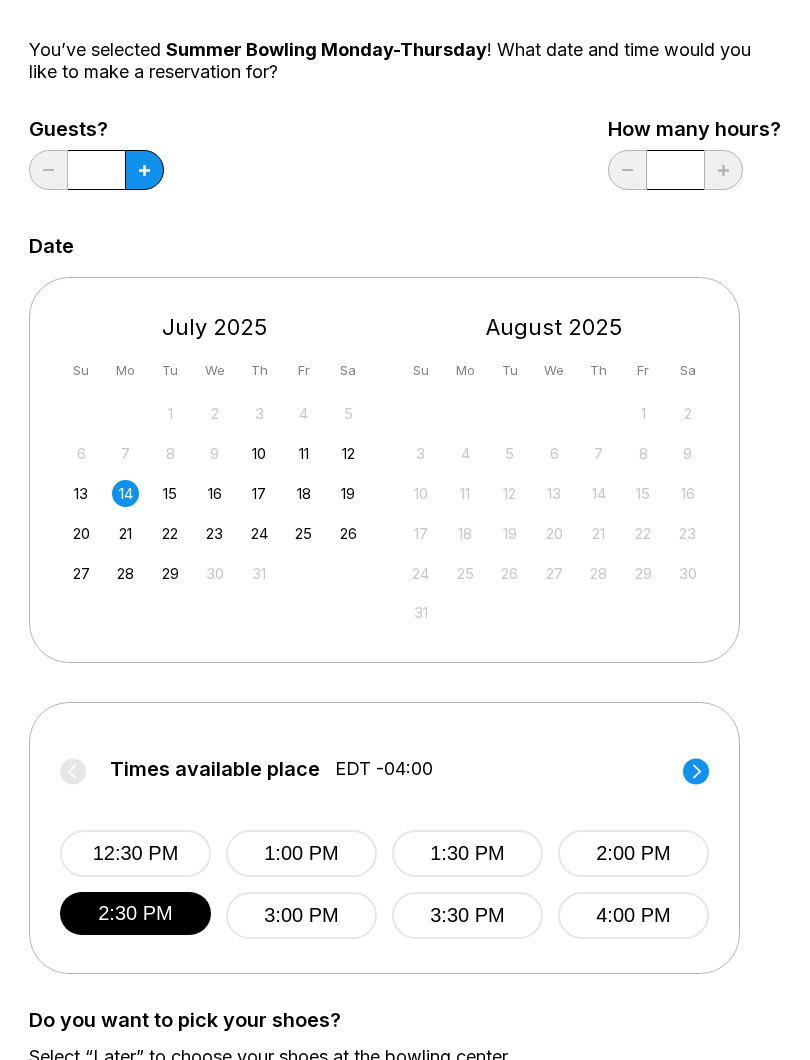 click on "1:00 PM" at bounding box center [301, 853] 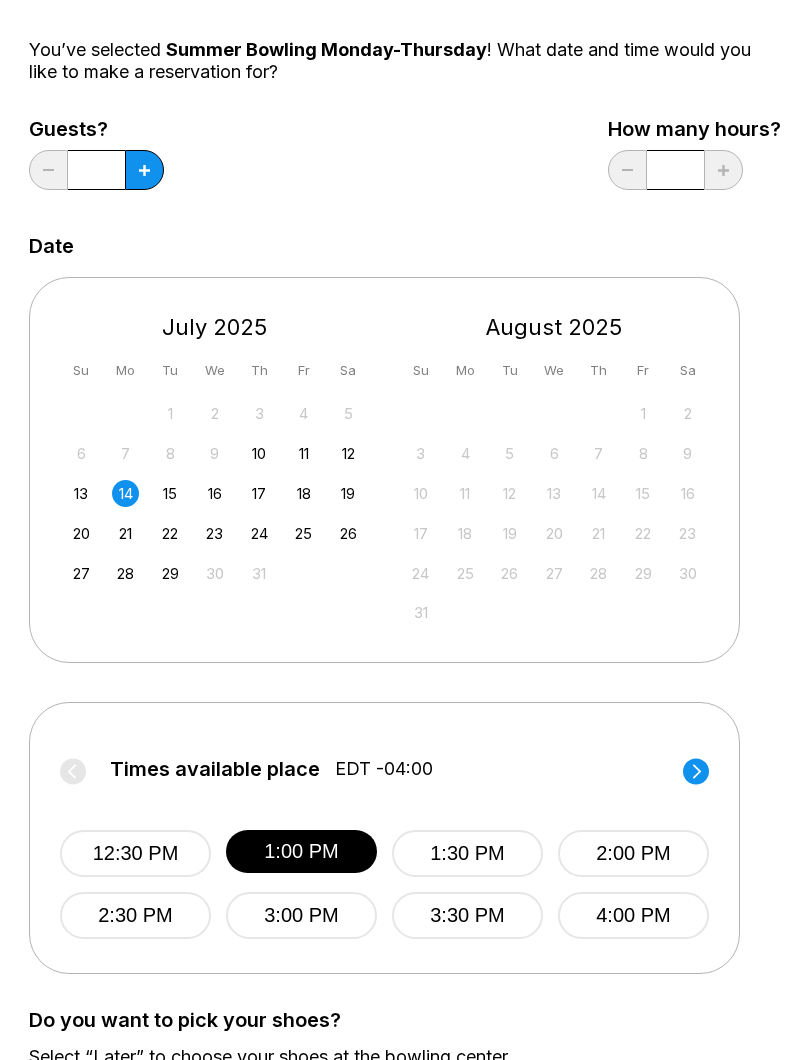 click on "3:00 PM" at bounding box center (301, 915) 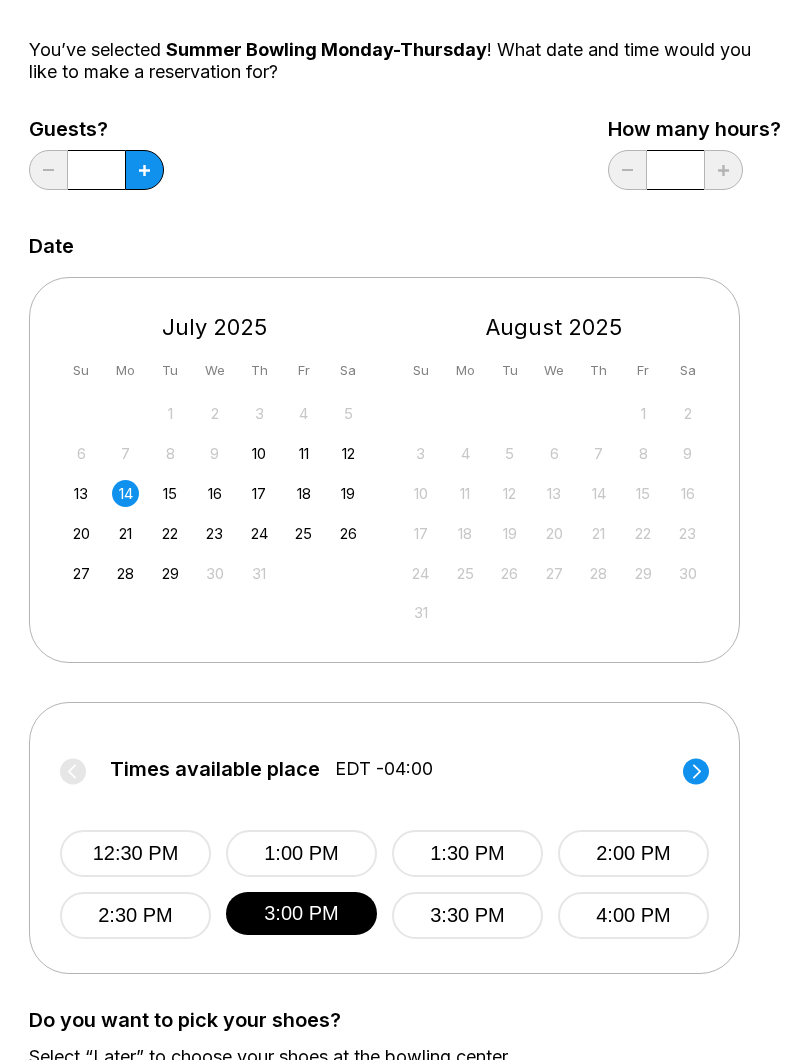 click on "1:30 PM" at bounding box center (467, 853) 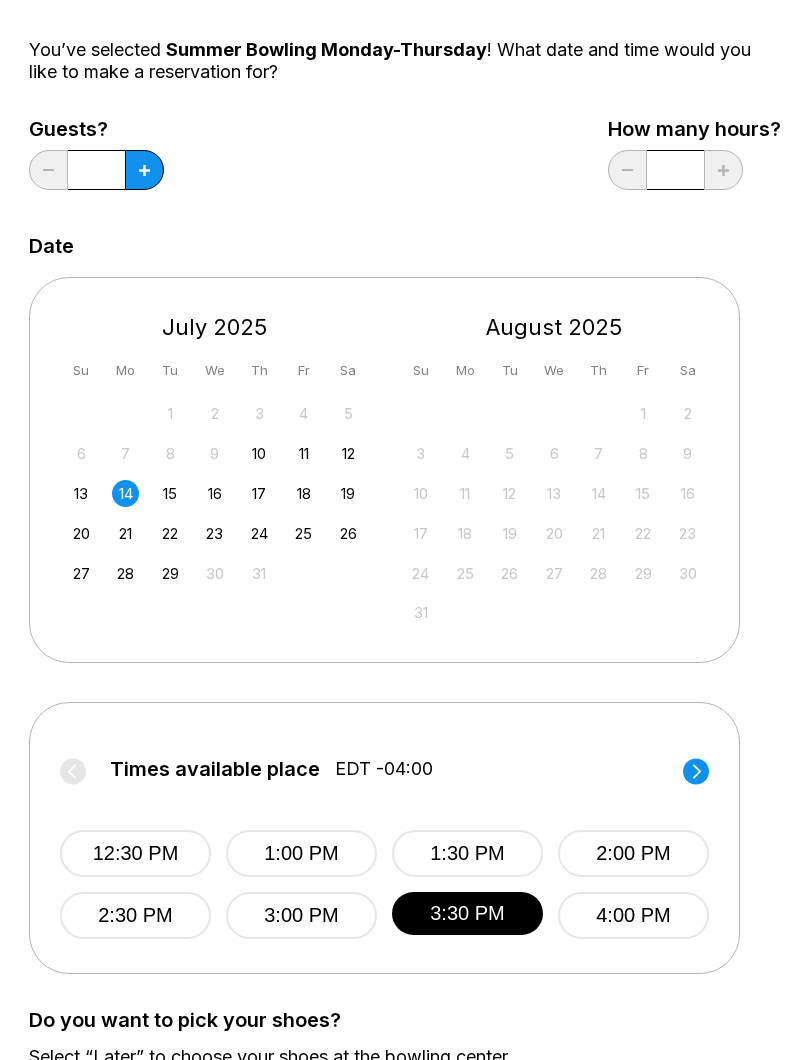 click on "13 14 15 16 17 18 19" at bounding box center (215, 492) 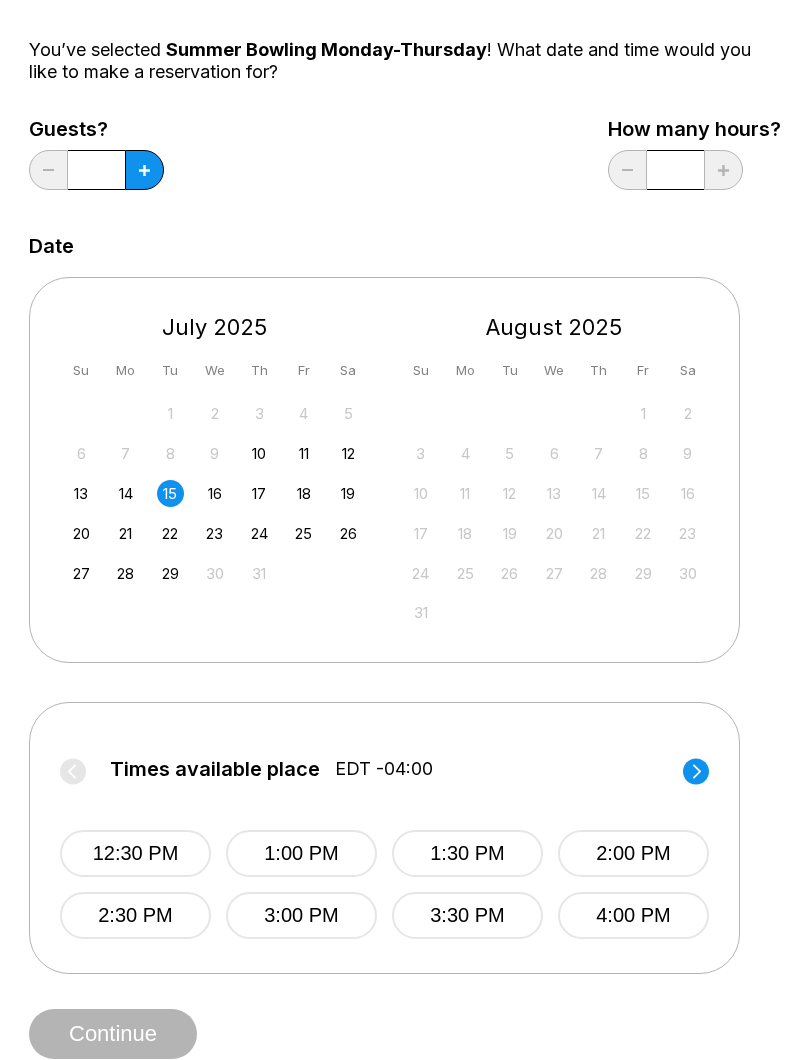click on "12:30 PM" at bounding box center (135, 853) 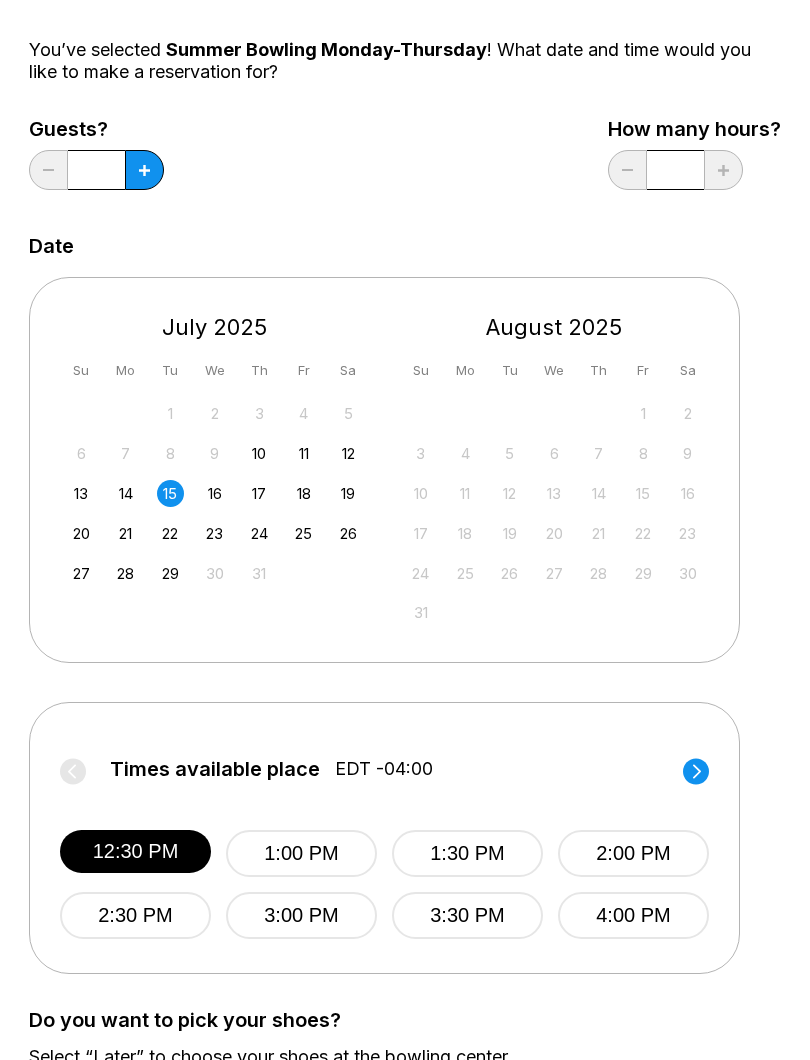 click on "16" at bounding box center [214, 493] 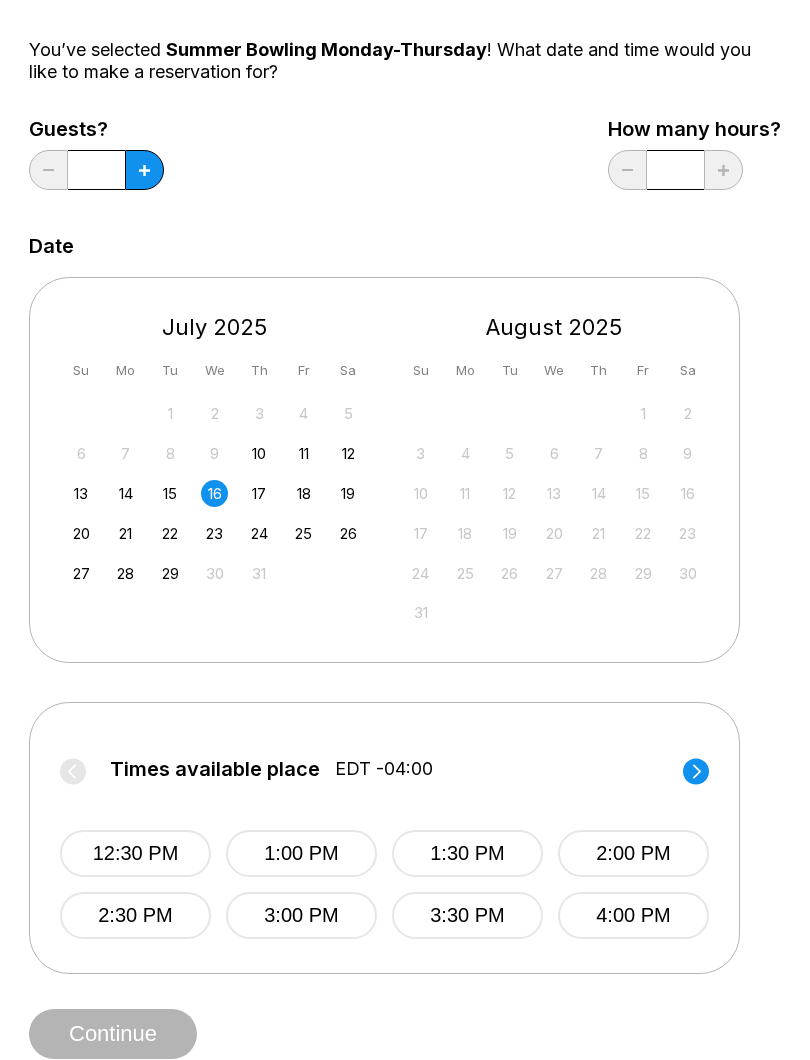 click on "12:30 PM" at bounding box center [135, 853] 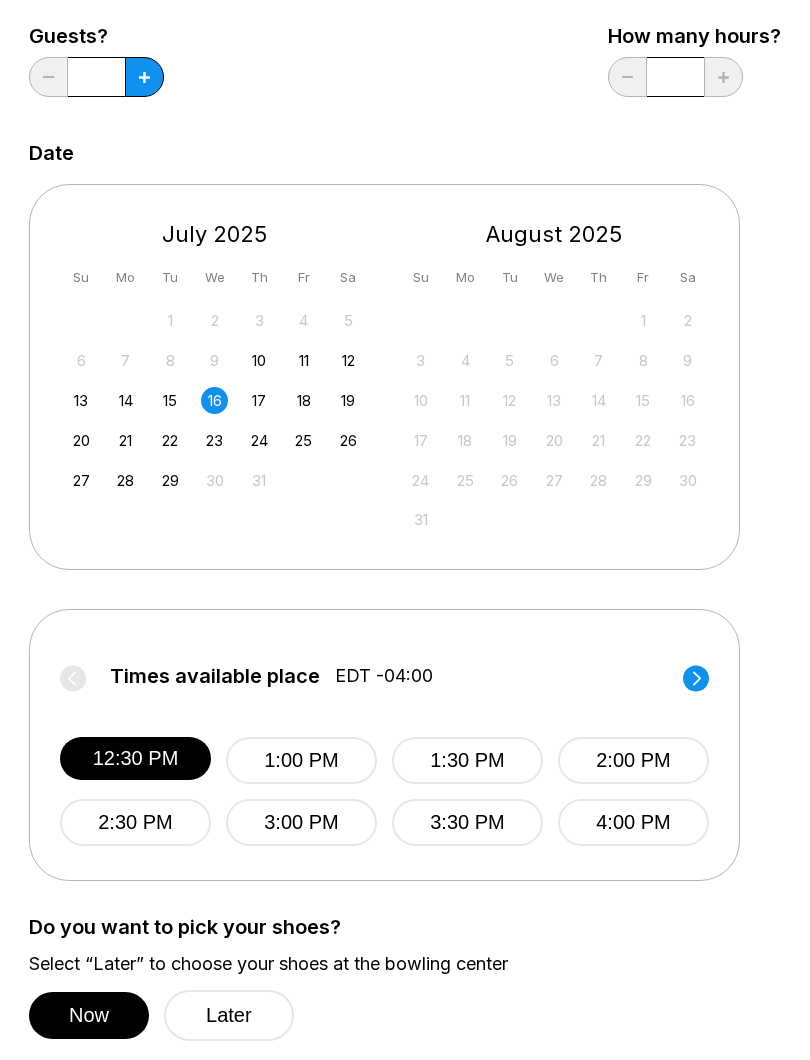 scroll, scrollTop: 274, scrollLeft: 0, axis: vertical 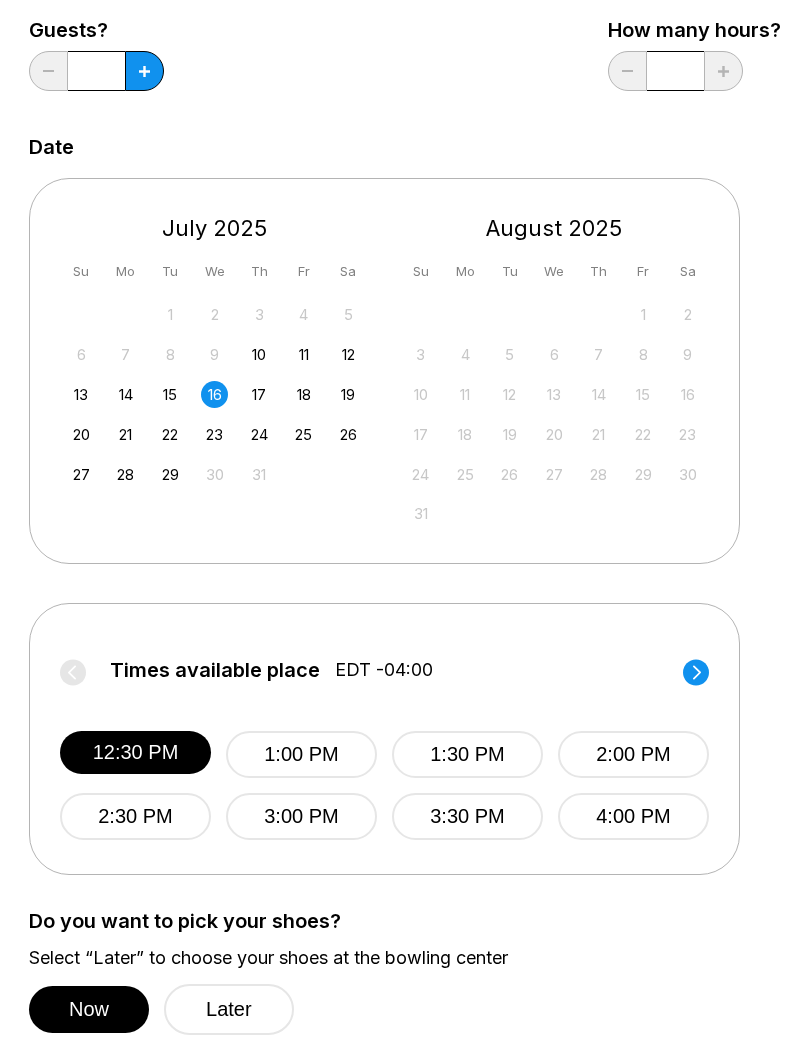 click 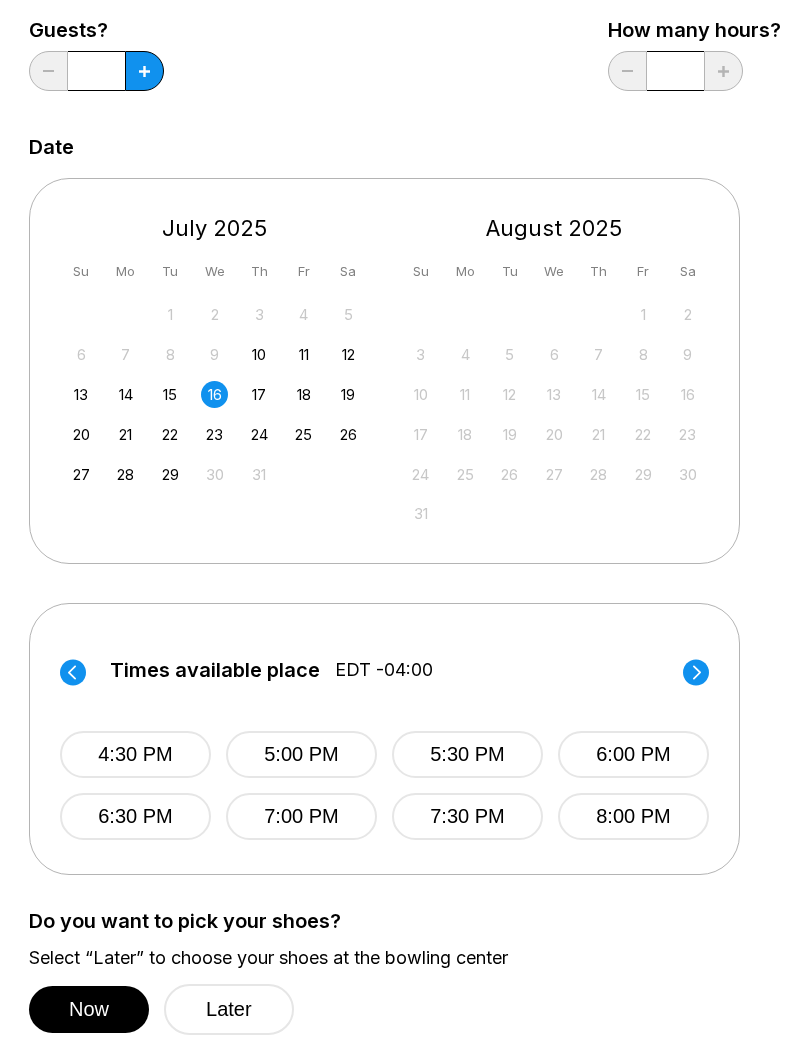 click 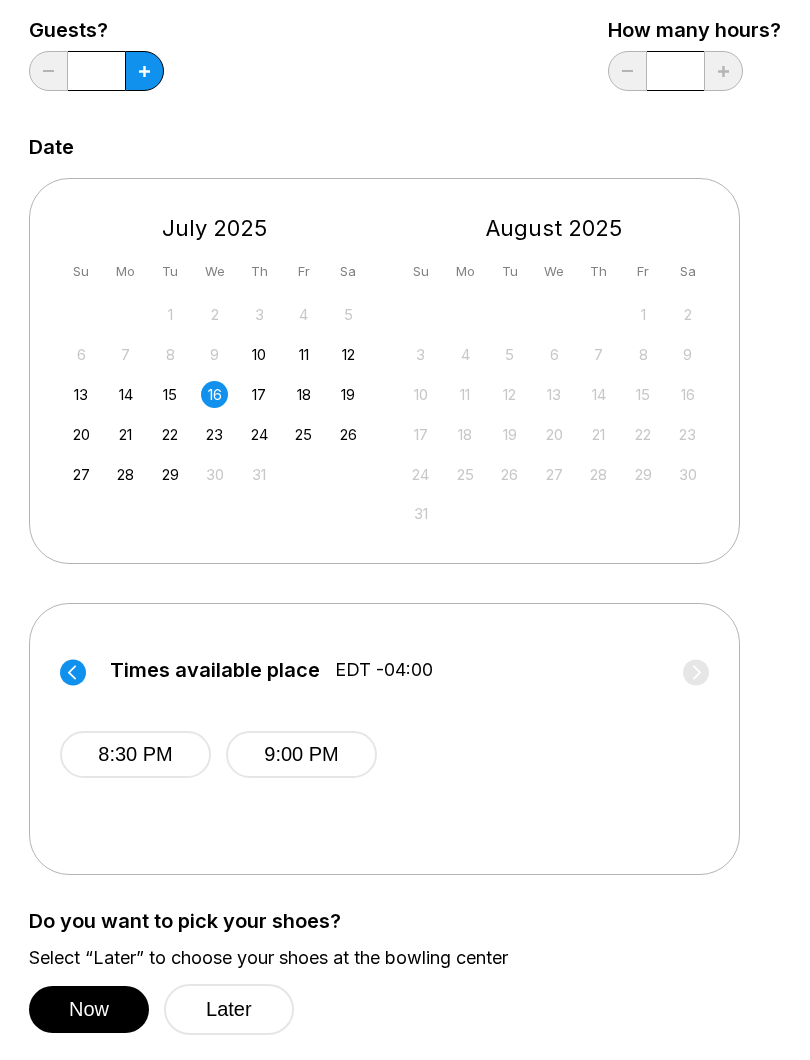 click on "Times available place EDT -04:00 8:30 PM 9:00 PM" at bounding box center [384, 723] 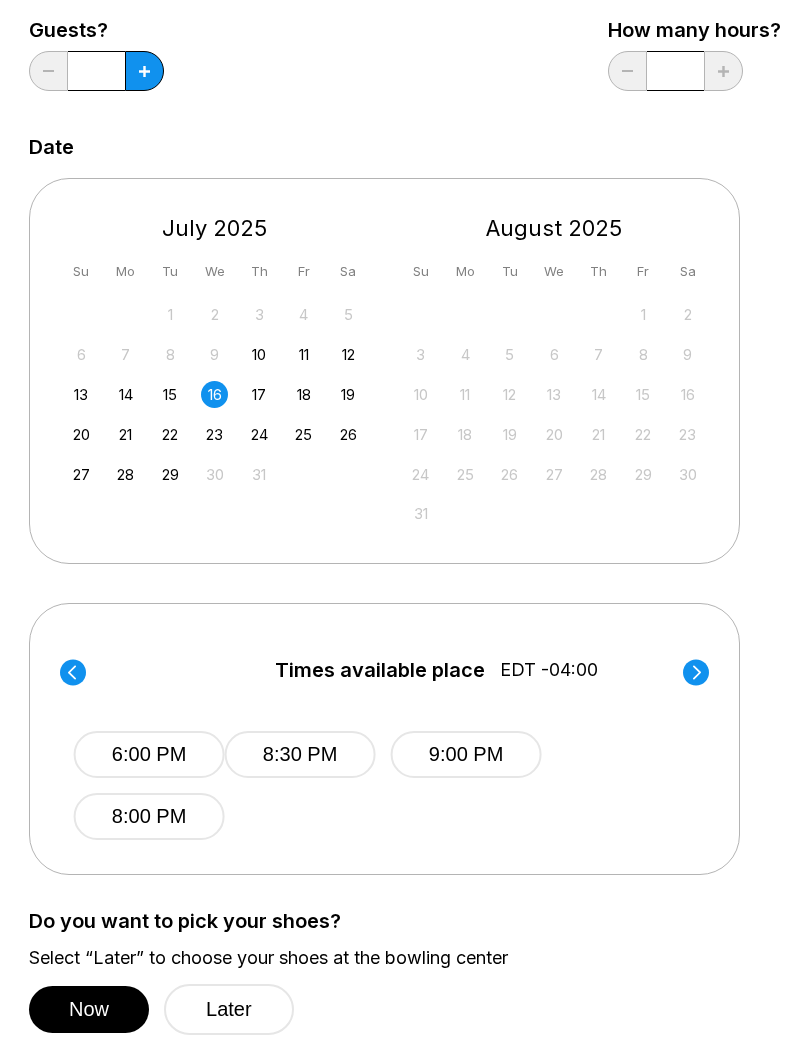 click 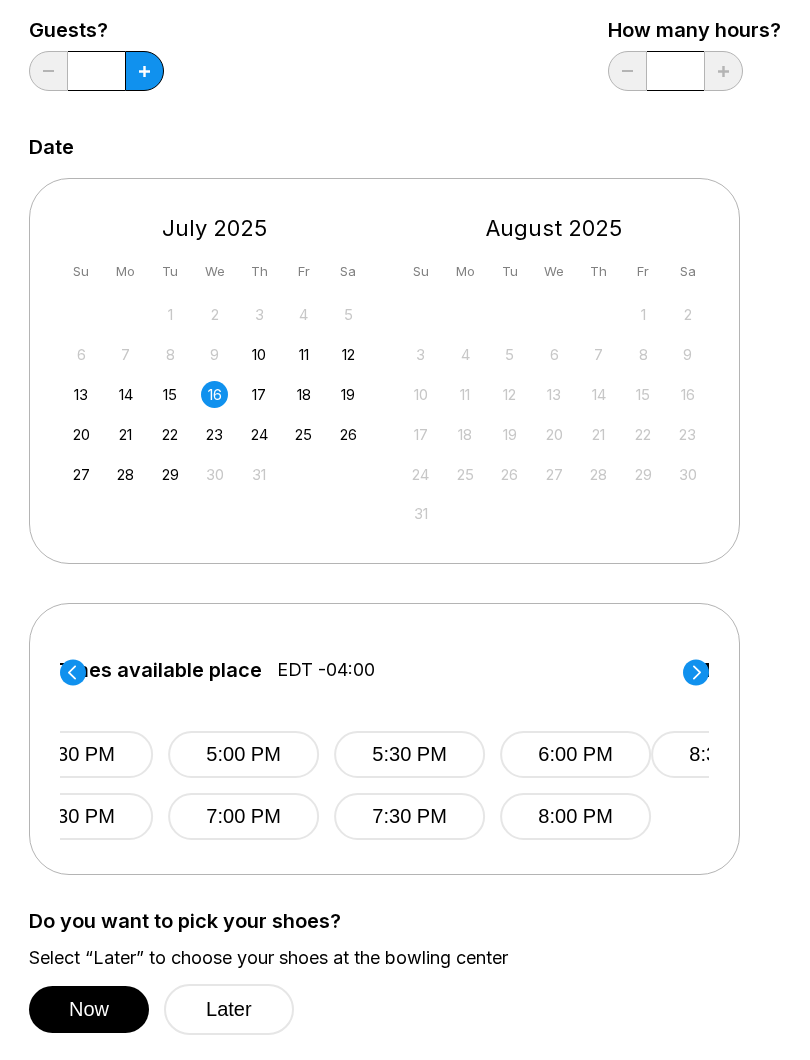 click 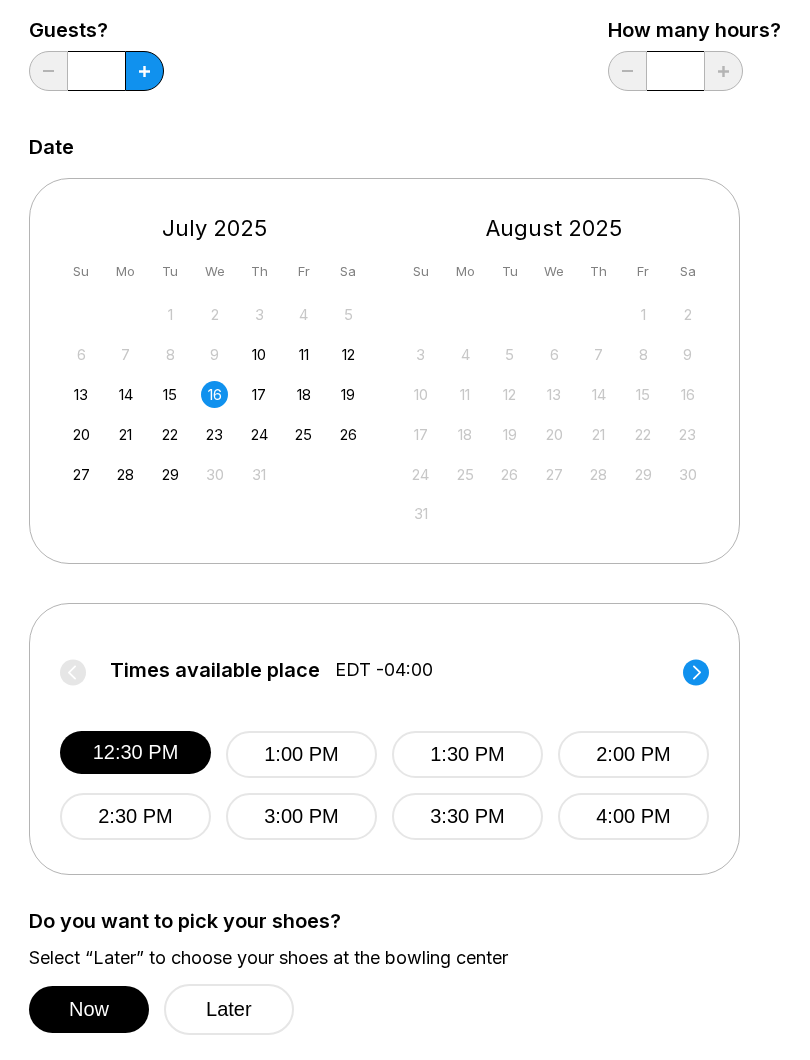 click on "Times available place EDT -04:00" at bounding box center (384, 676) 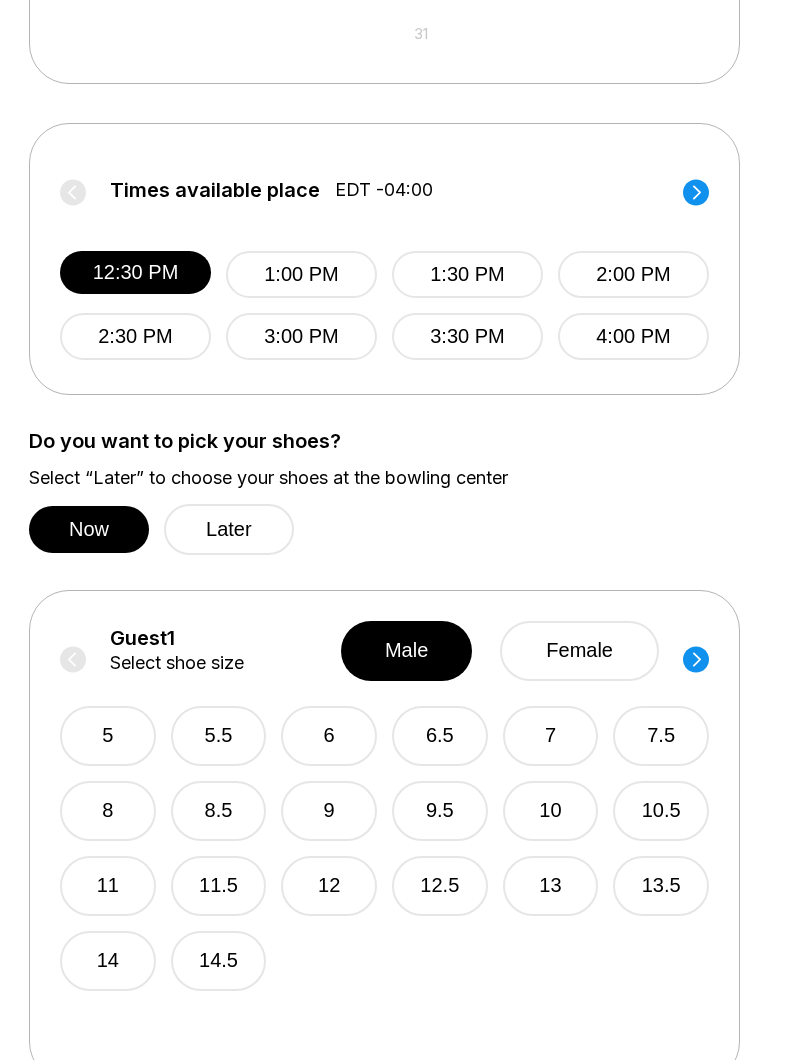 scroll, scrollTop: 756, scrollLeft: 0, axis: vertical 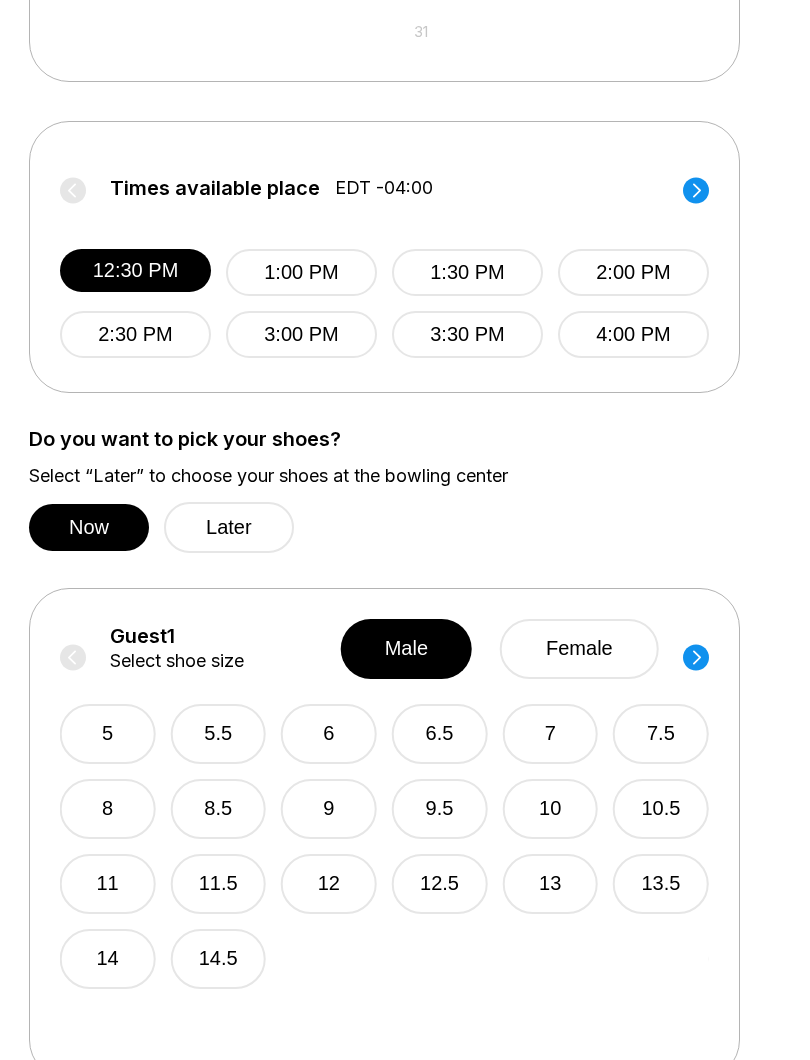 click on "Later" at bounding box center (229, 528) 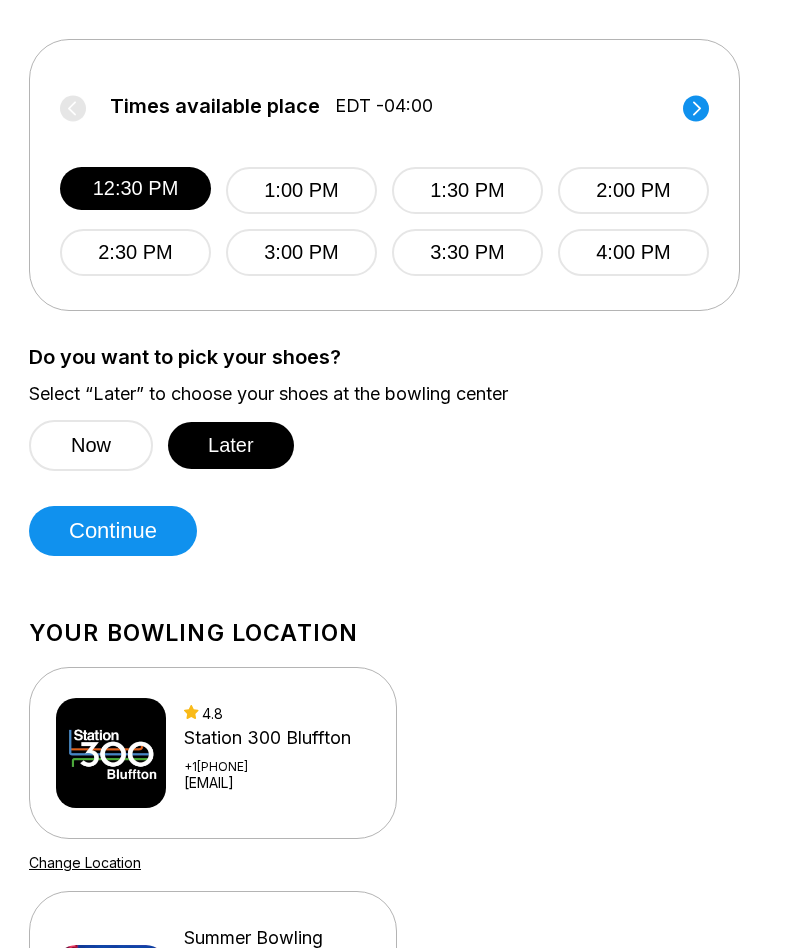 click on "Continue" at bounding box center (113, 532) 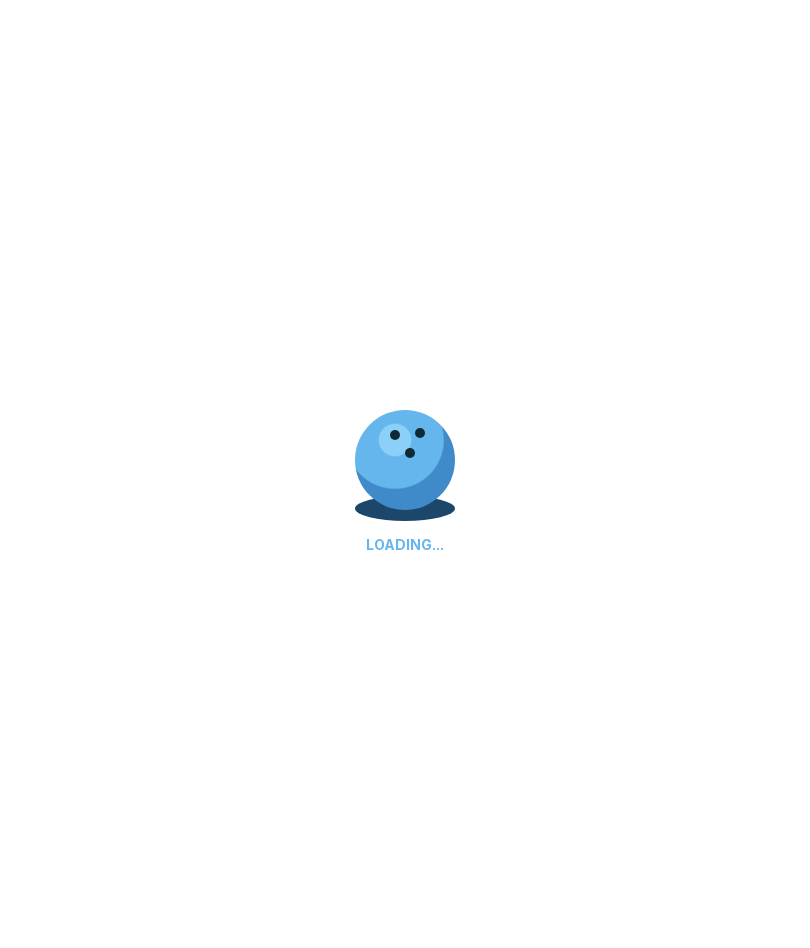scroll, scrollTop: 0, scrollLeft: 0, axis: both 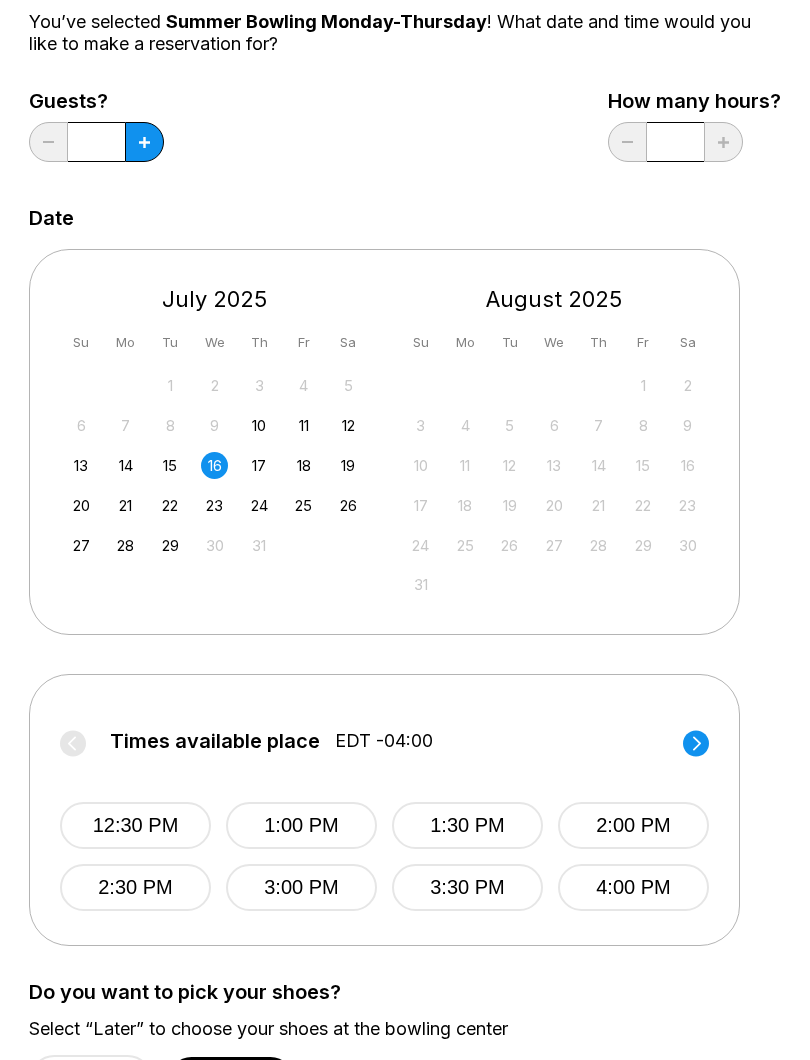 click on "12:30 PM" at bounding box center [135, 826] 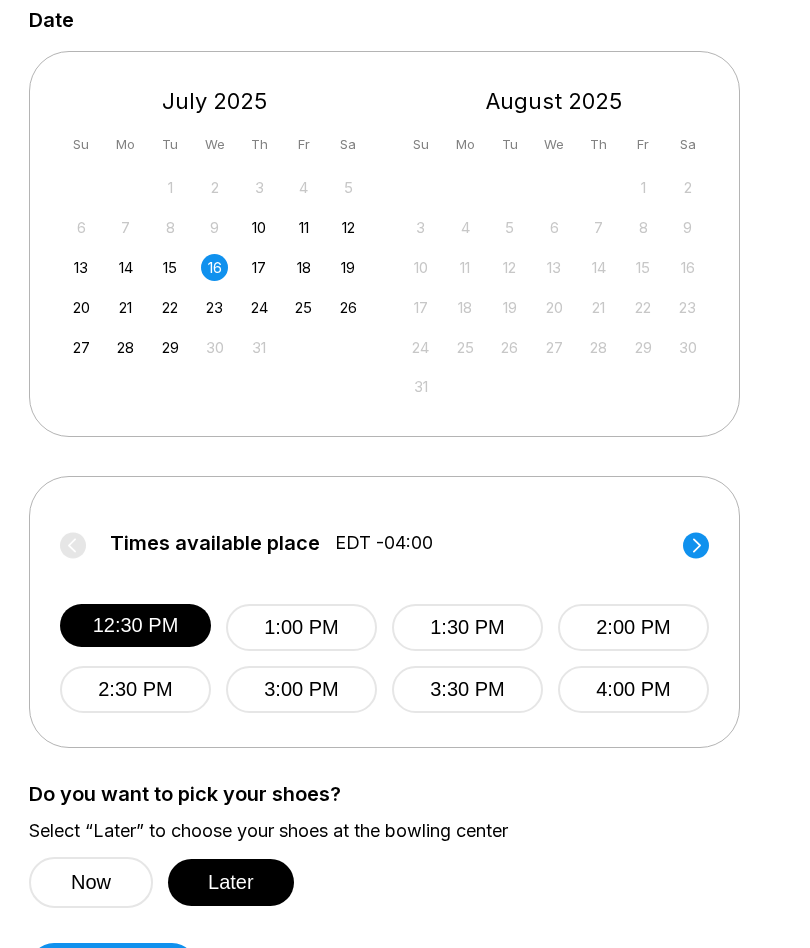 scroll, scrollTop: 400, scrollLeft: 0, axis: vertical 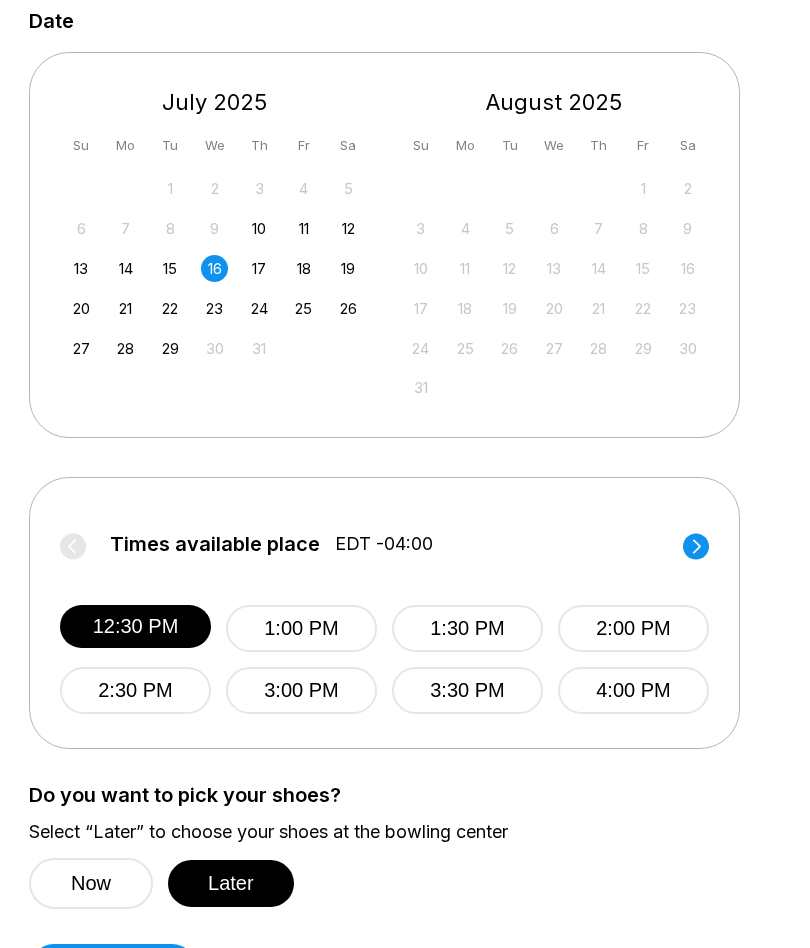 click on "12:30 PM" at bounding box center [135, 627] 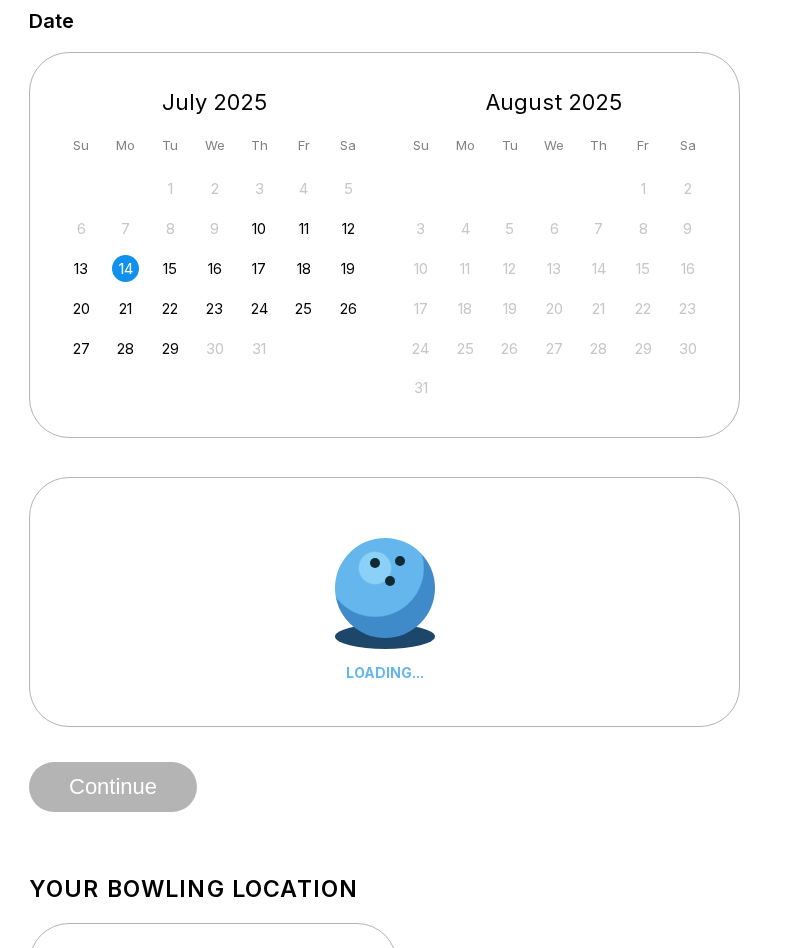 scroll, scrollTop: 401, scrollLeft: 0, axis: vertical 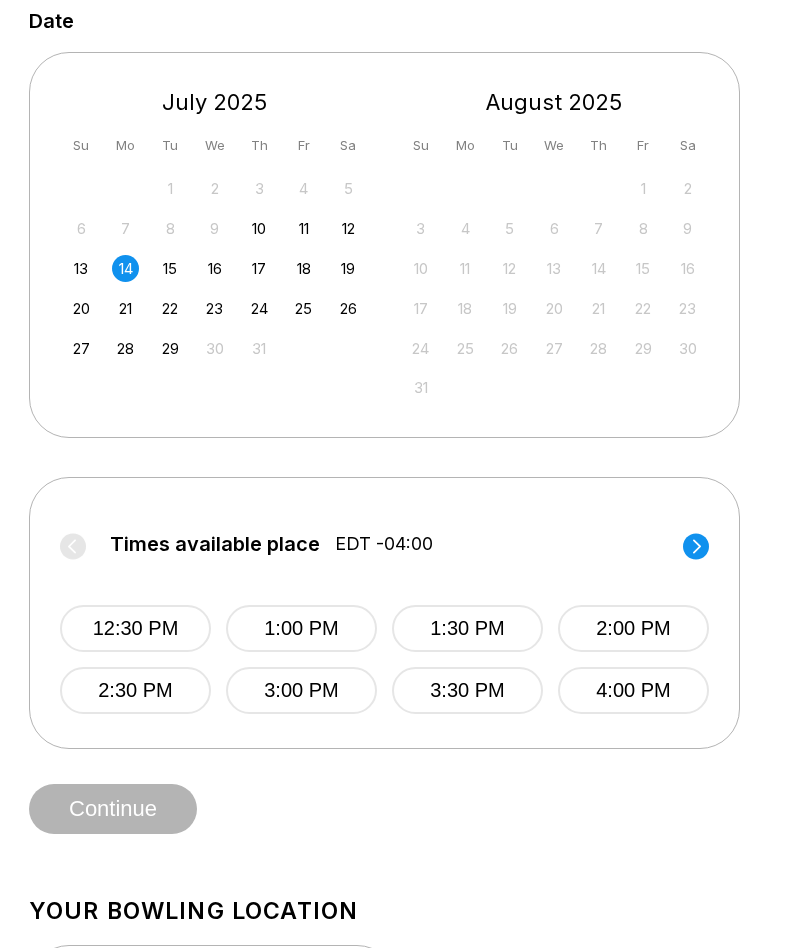 click on "12:30 PM" at bounding box center [135, 628] 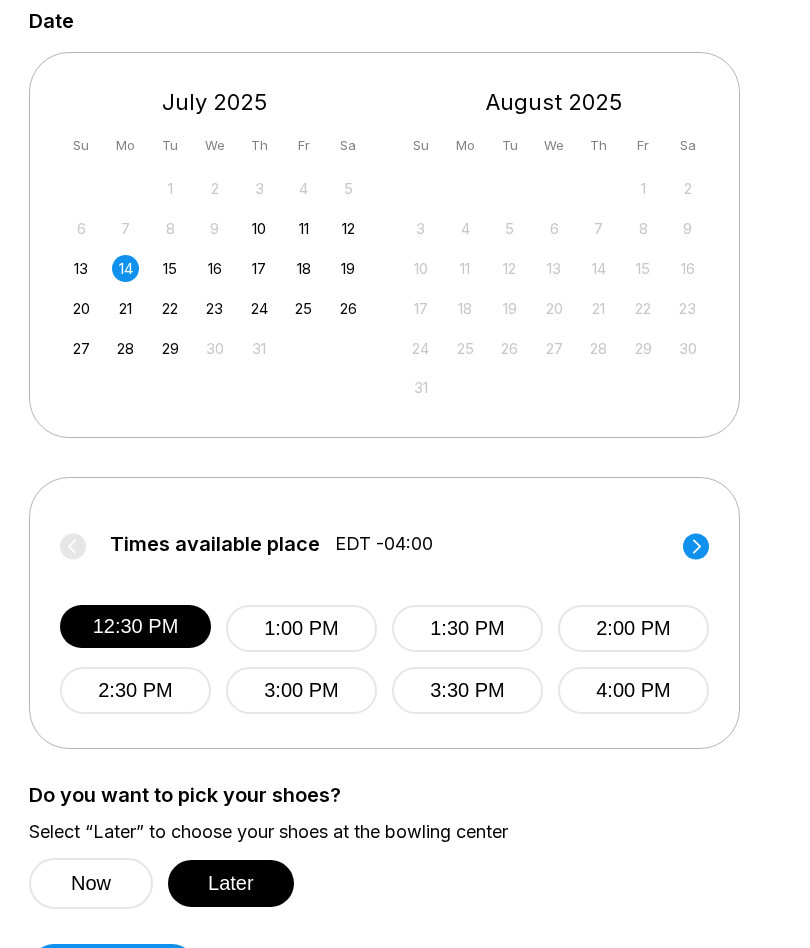 click on "13" at bounding box center [81, 268] 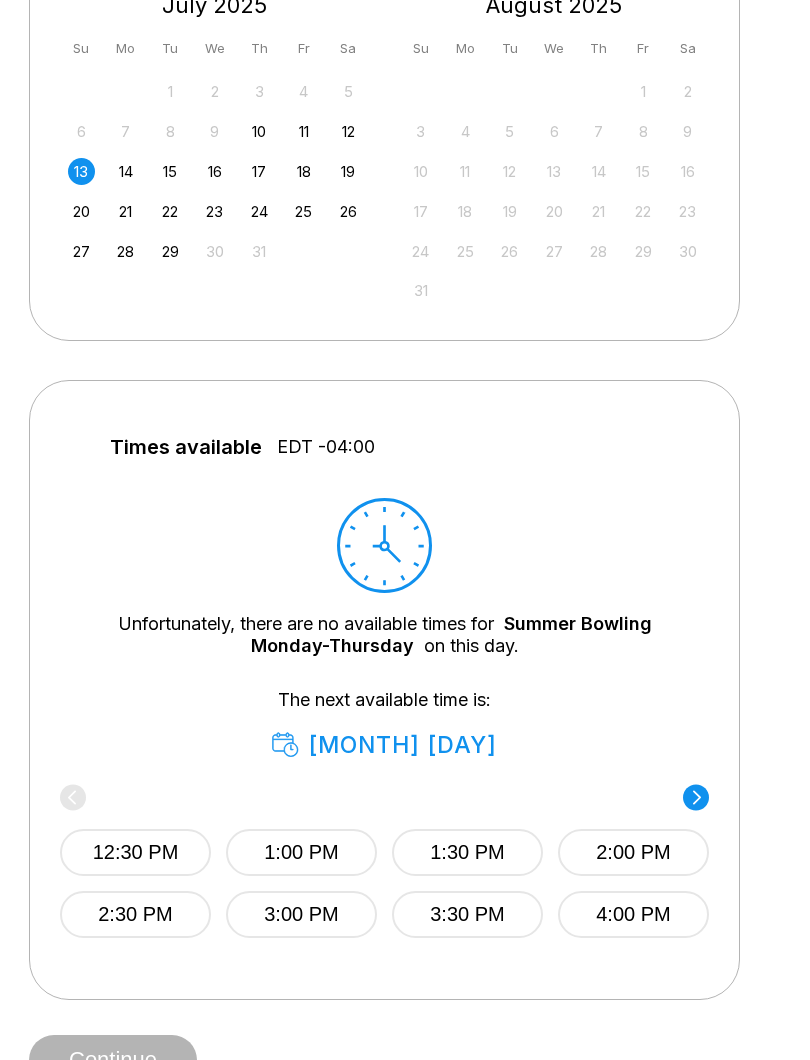 scroll, scrollTop: 498, scrollLeft: 0, axis: vertical 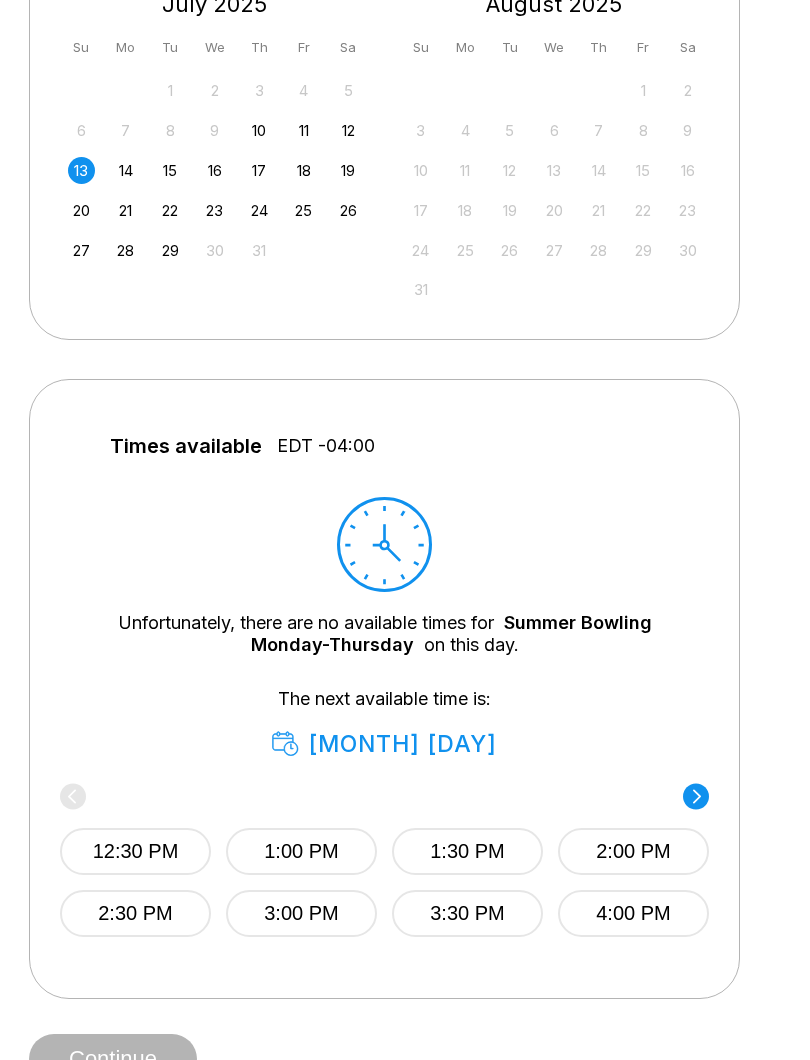 click on "14" at bounding box center [125, 171] 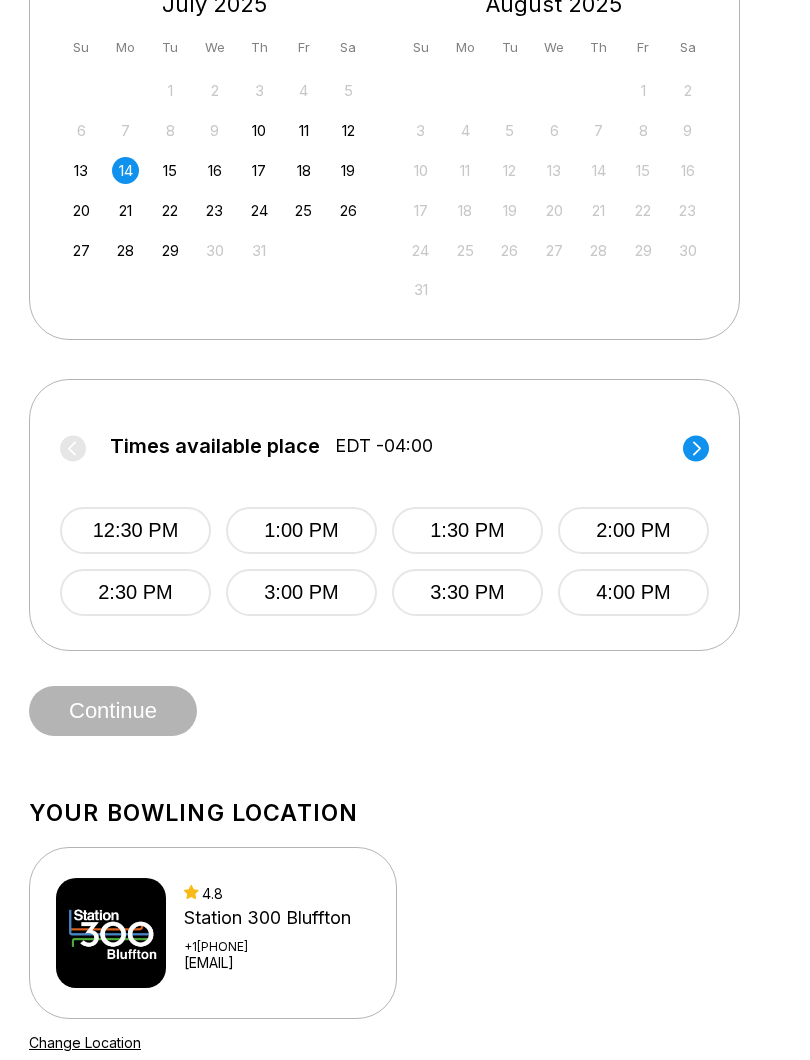 click on "13 14 15 16 17 18 19" at bounding box center [215, 169] 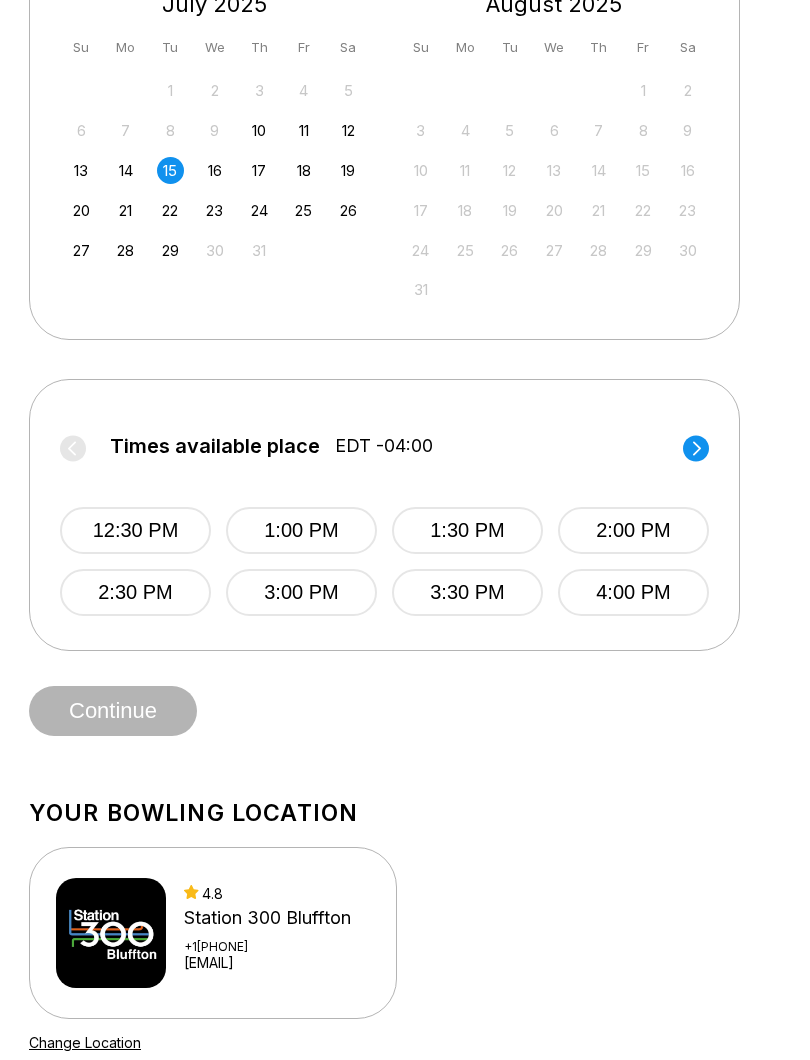 click on "13 14 15 16 17 18 19" at bounding box center (215, 169) 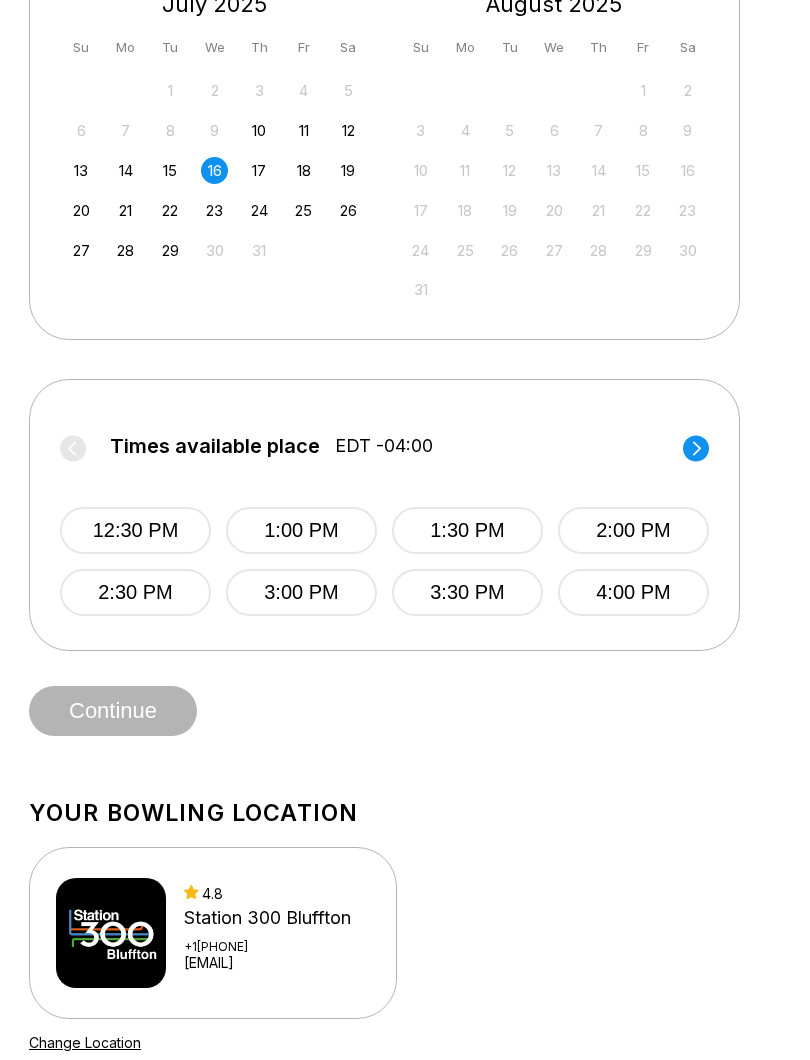 click on "17" at bounding box center [259, 170] 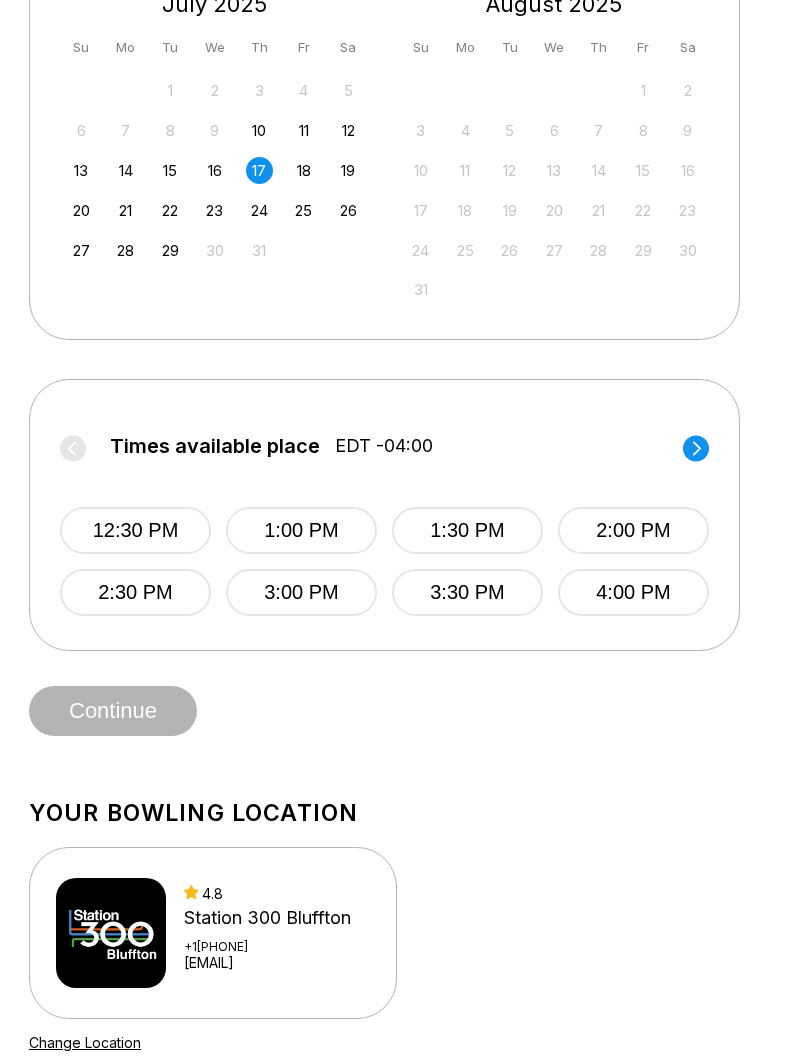 click on "18" at bounding box center [303, 170] 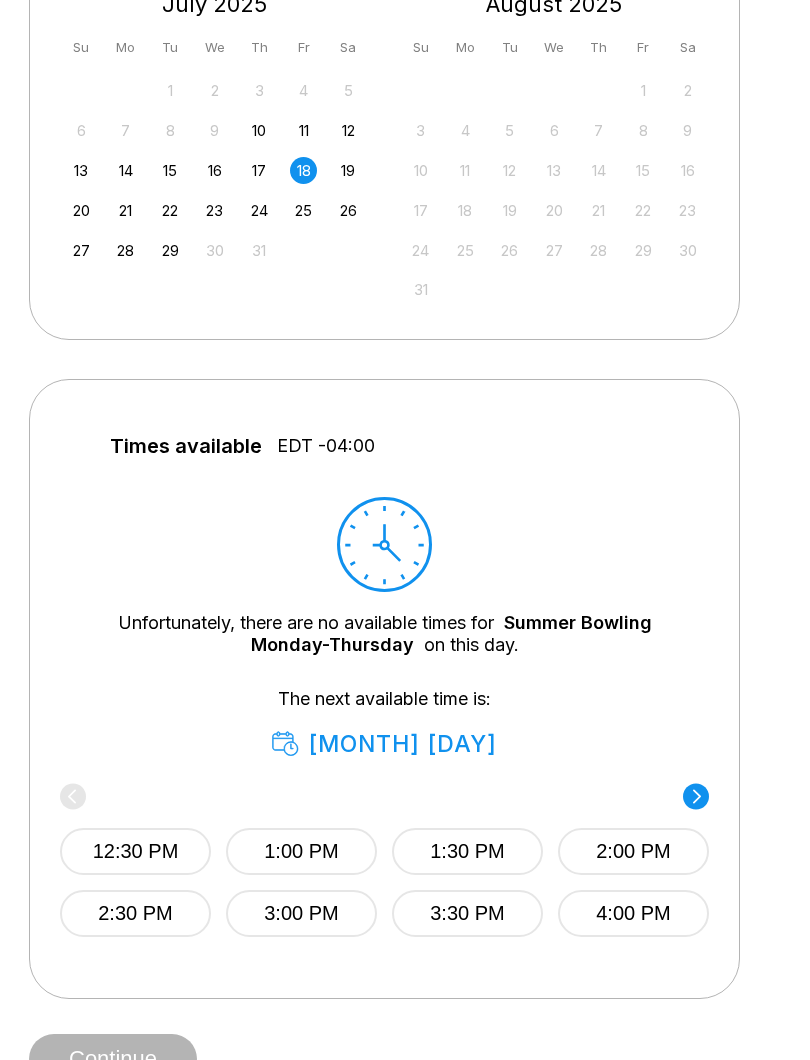 click on "19" at bounding box center [348, 170] 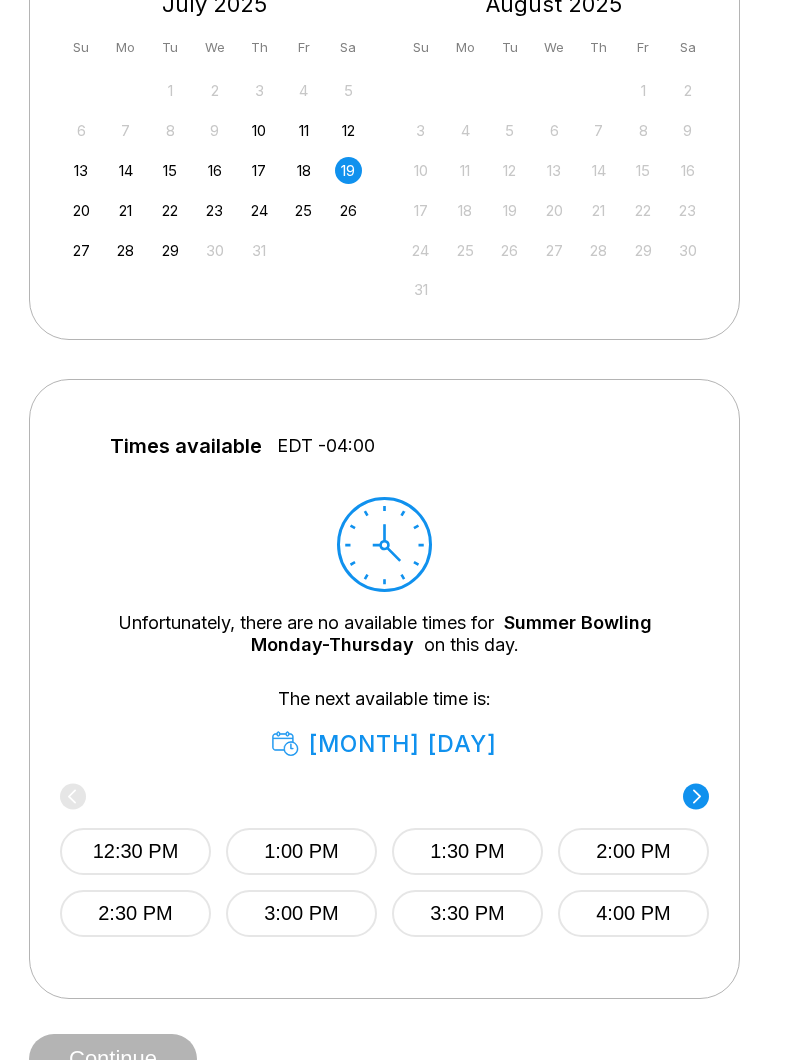 click on "21" at bounding box center [125, 210] 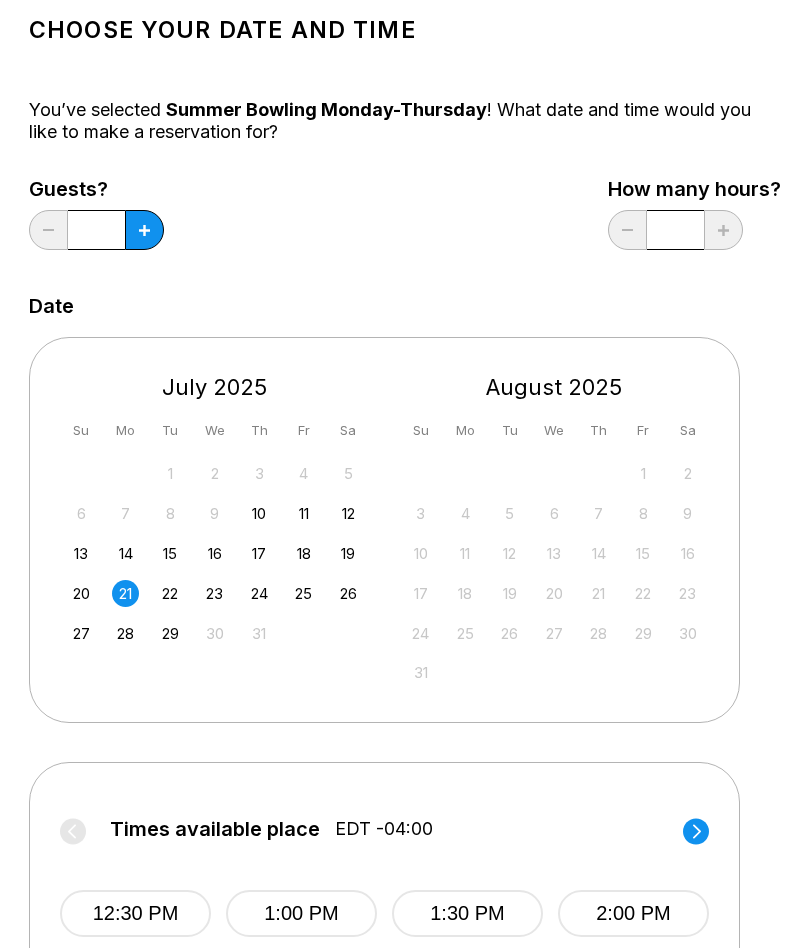 scroll, scrollTop: 115, scrollLeft: 0, axis: vertical 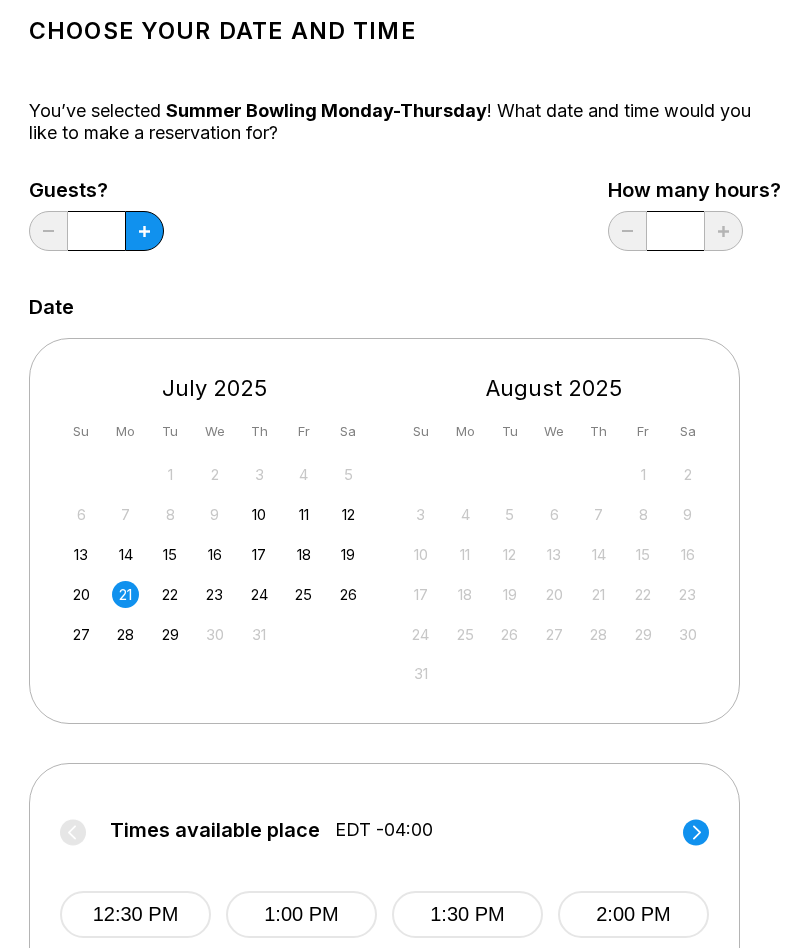click on "[MONTH] [YEAR] Su Mo Tu We Th Fr Sa 29 30 1 2 3 4 5 6 7 8 9 10 11 12 13 14 15 16 17 18 19 20 21 22 23 24 25 26 27 28 29 30 31 [MONTH] [YEAR] Su Mo Tu We Th Fr Sa 1 2 3 4 5 6 7 8 9 10 11 12 13 14 15 16 17 18 19 20 21 22 23 24 25 26 27 28 29 30 31 1 2 3 4 5 6" at bounding box center [384, 530] 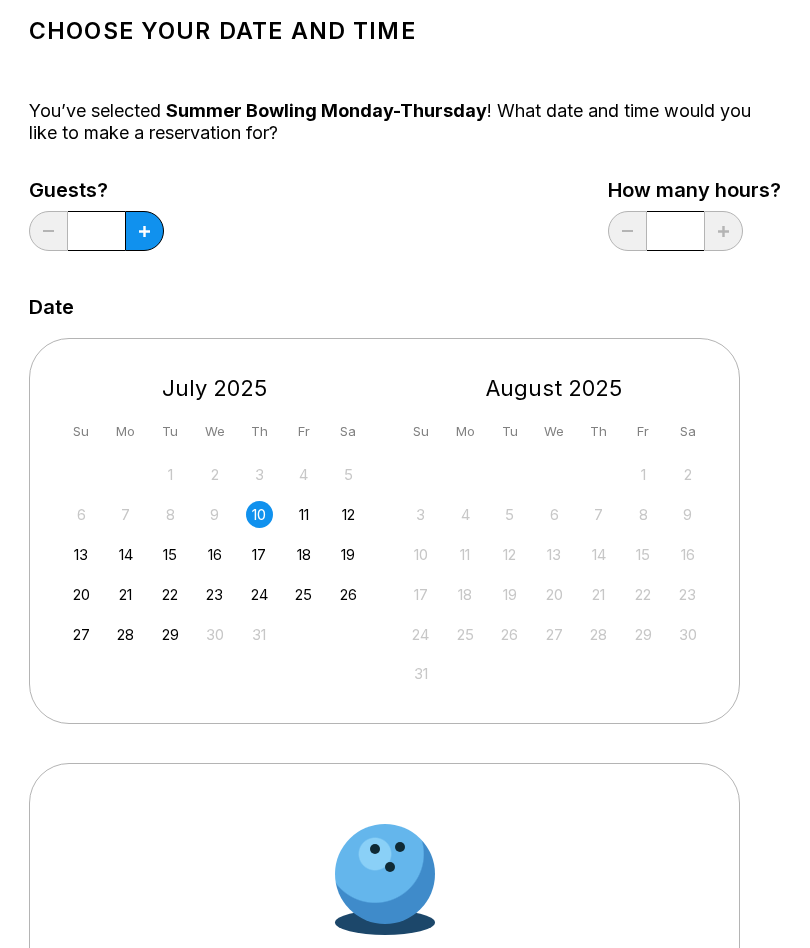 click on "17" at bounding box center (259, 554) 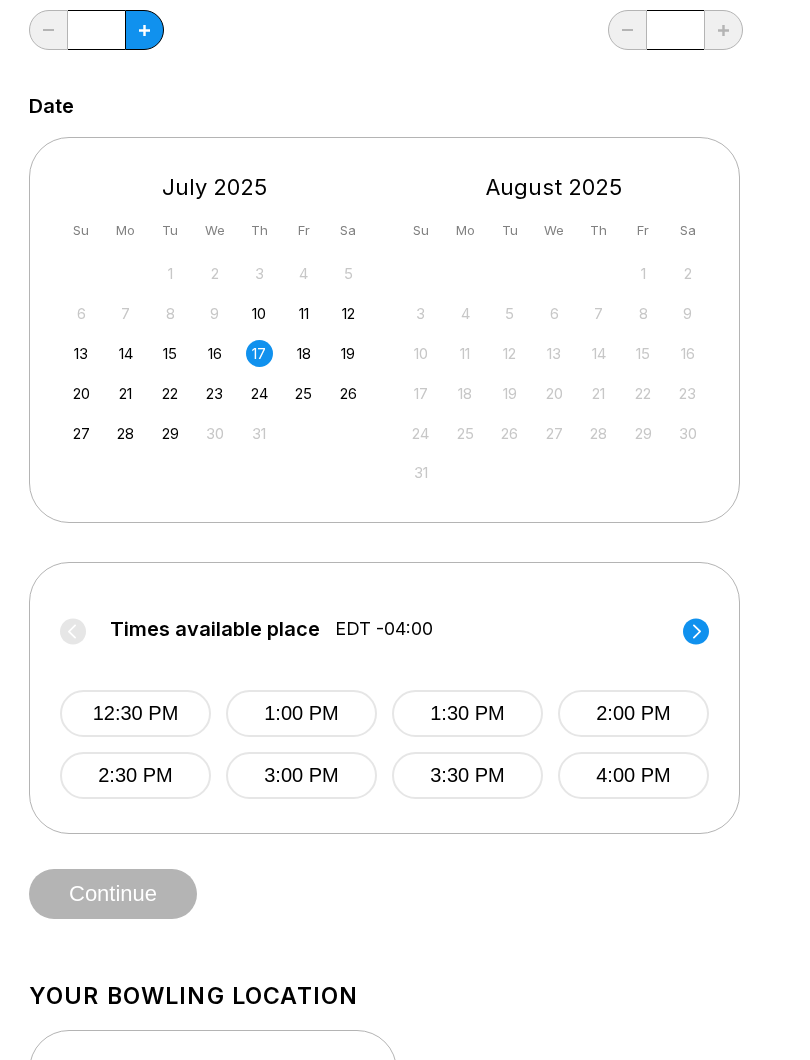 scroll, scrollTop: 316, scrollLeft: 0, axis: vertical 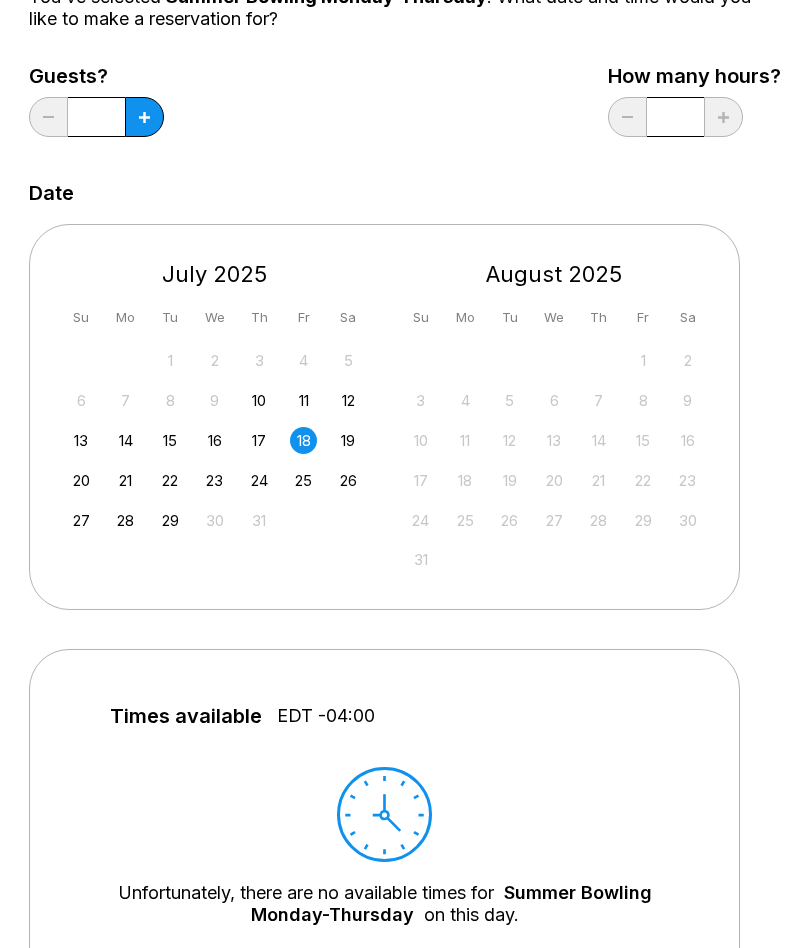 click on "4" at bounding box center [465, 400] 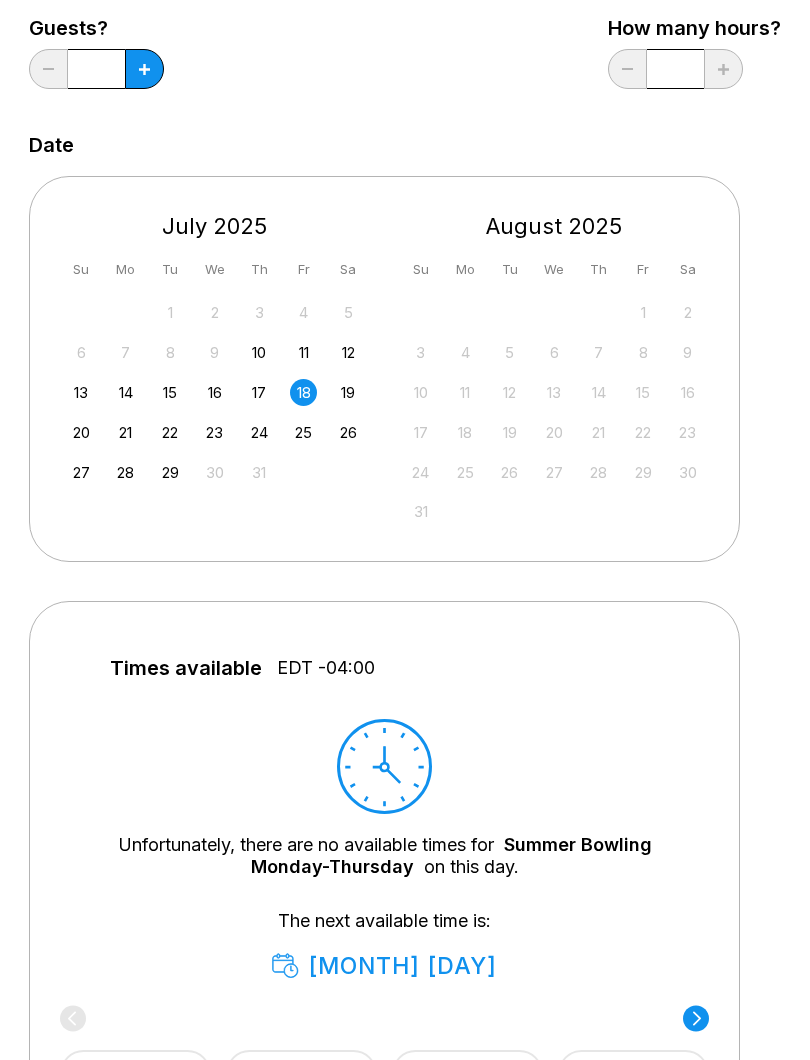 scroll, scrollTop: 280, scrollLeft: 0, axis: vertical 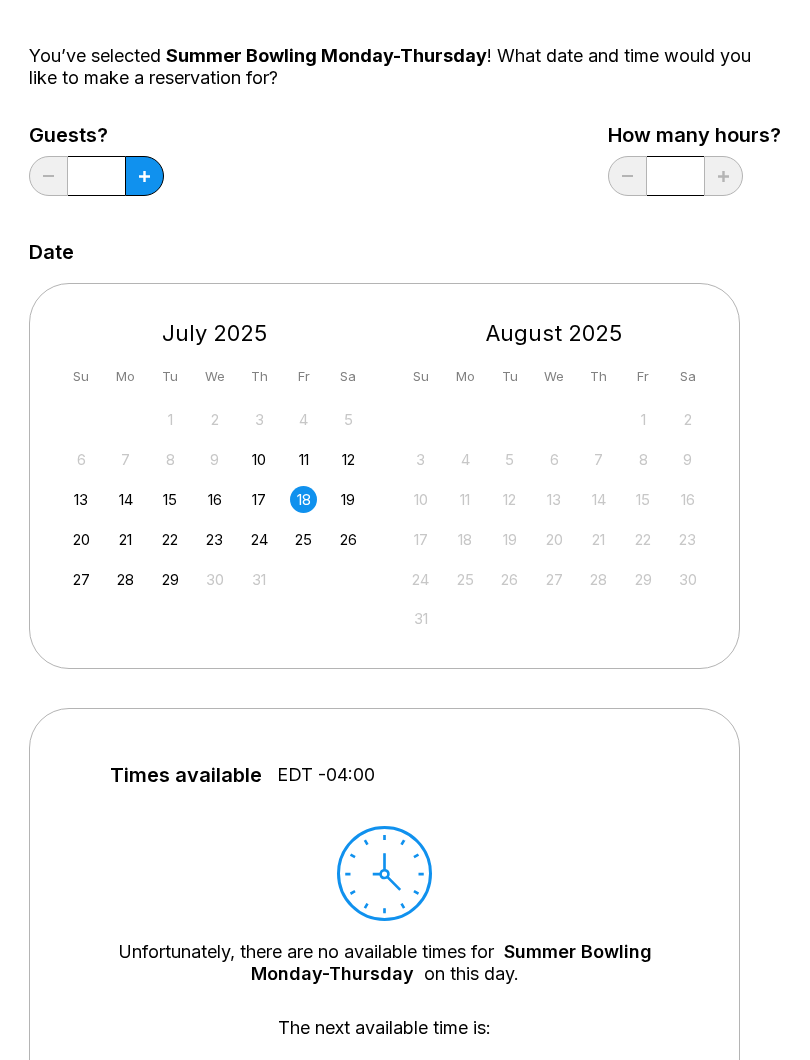 click 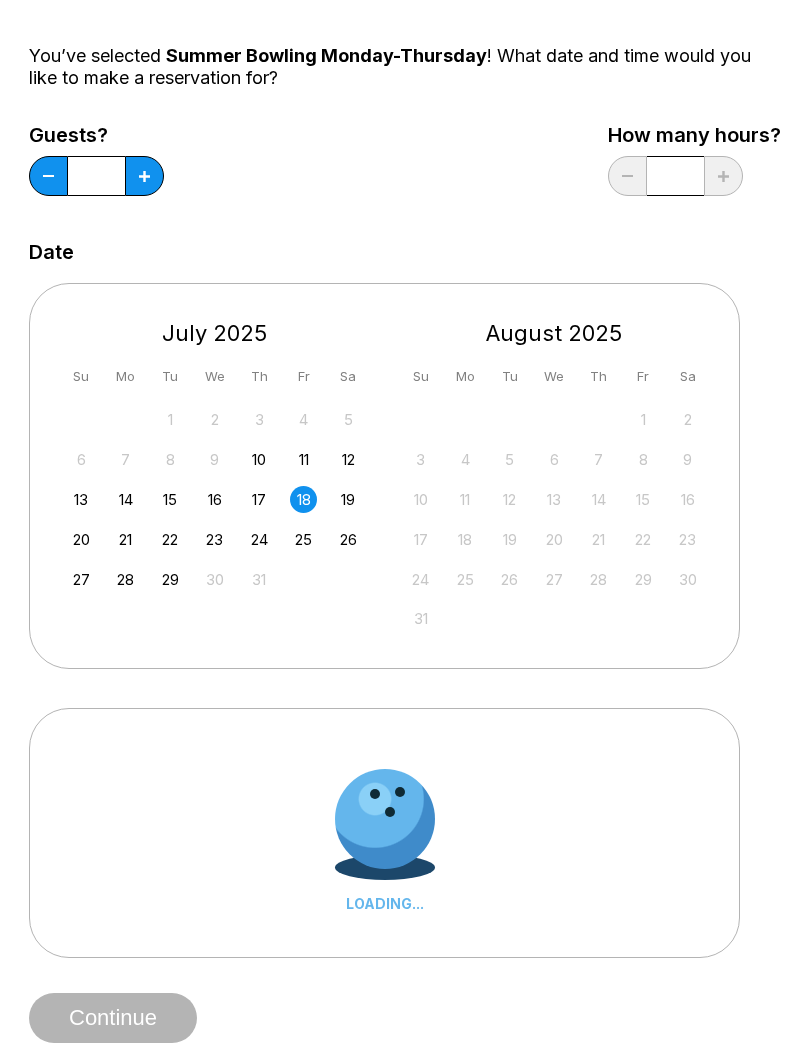 click 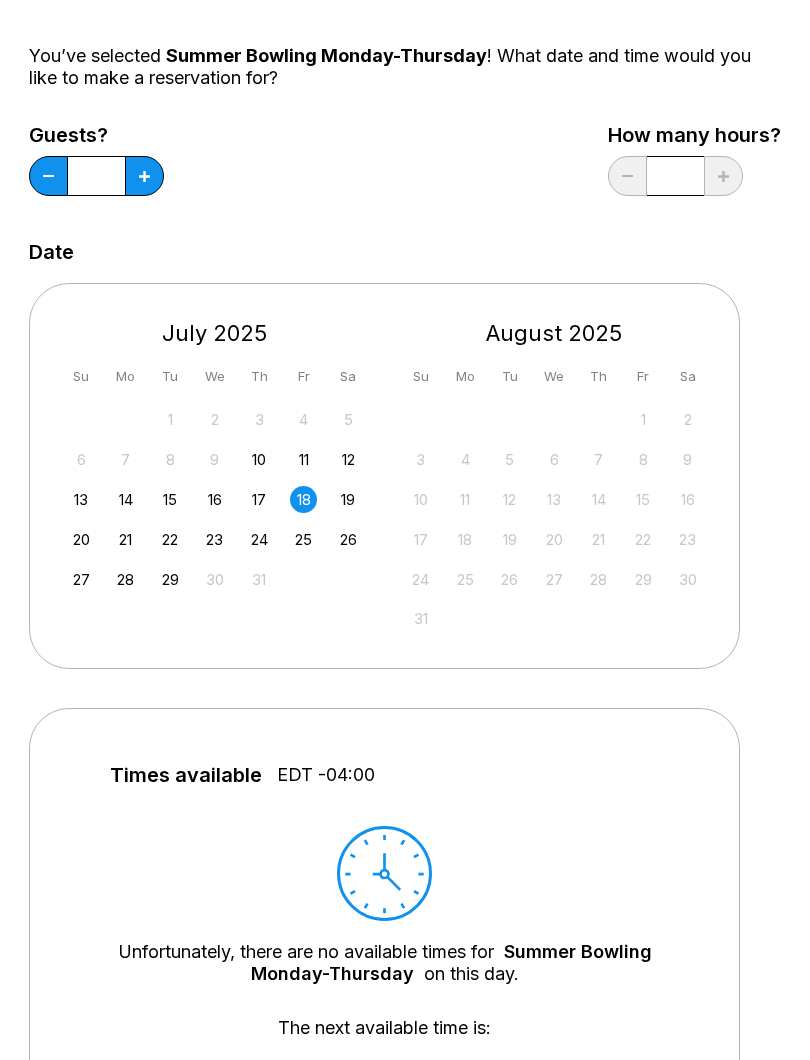 click at bounding box center (144, 176) 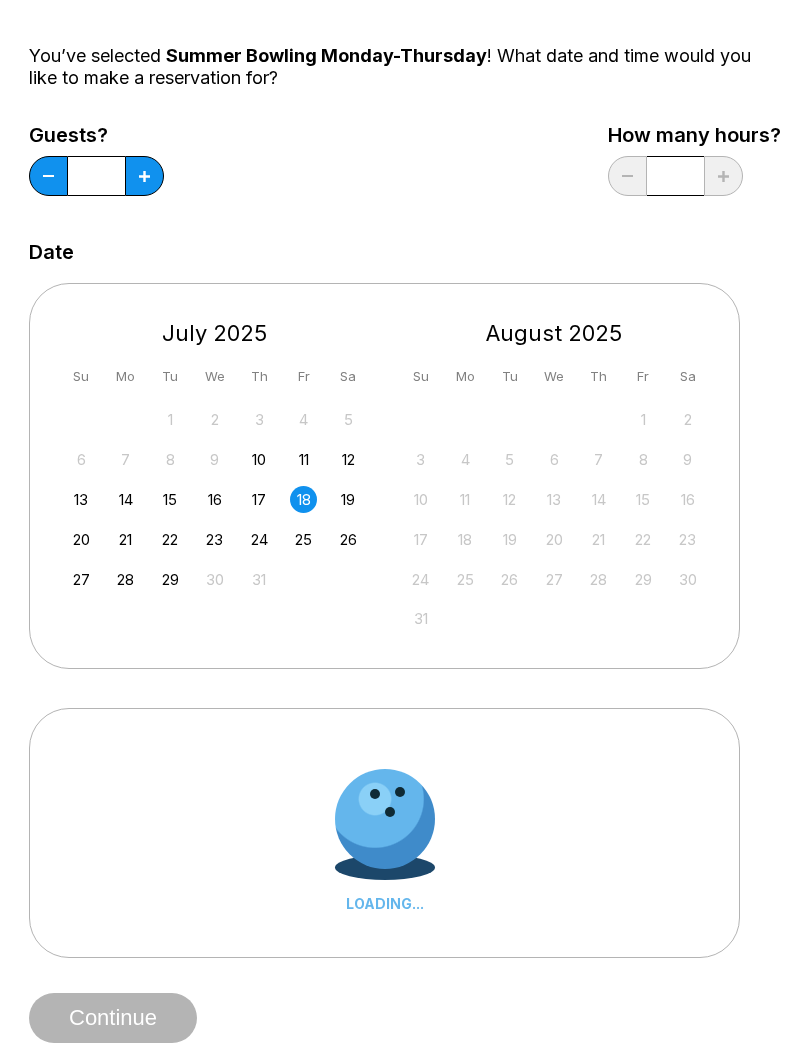 click at bounding box center [48, 176] 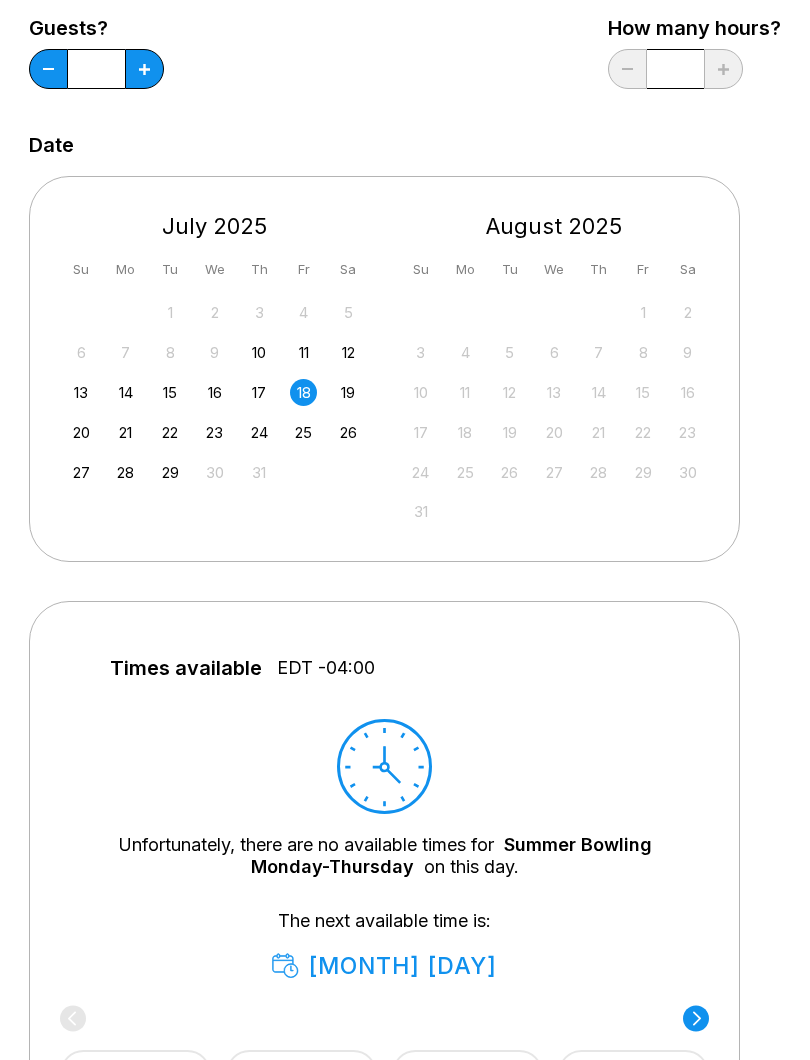 scroll, scrollTop: 277, scrollLeft: 0, axis: vertical 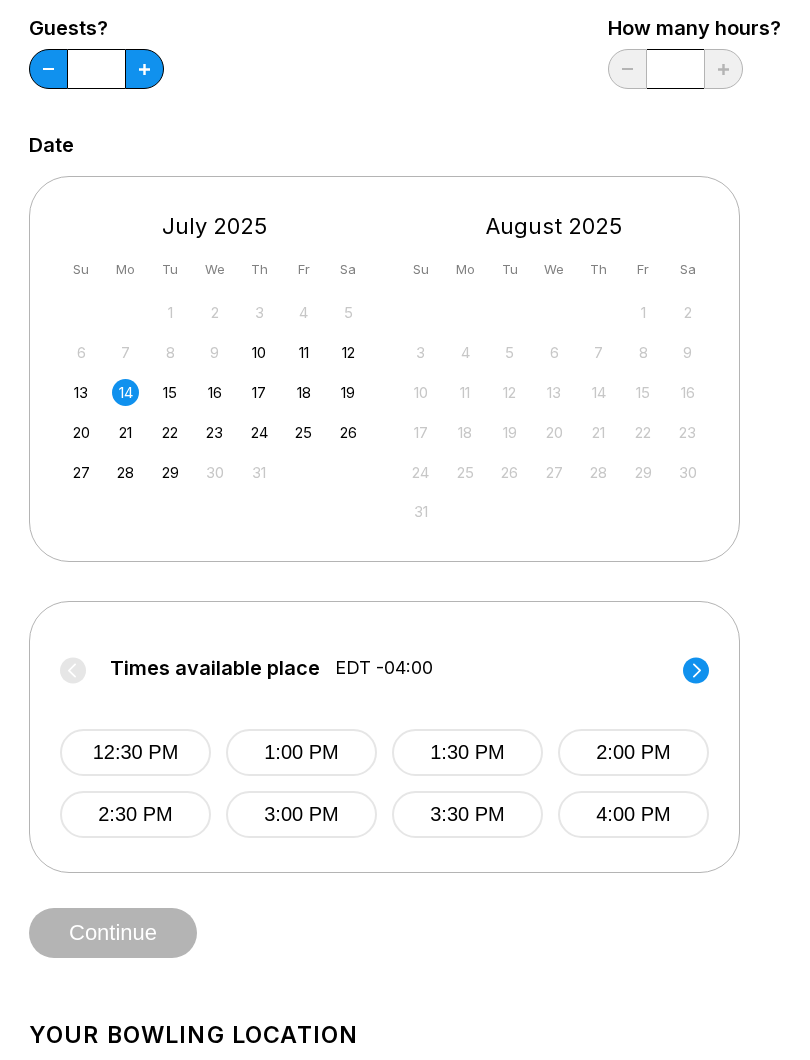 click on "12:30 PM" at bounding box center [135, 752] 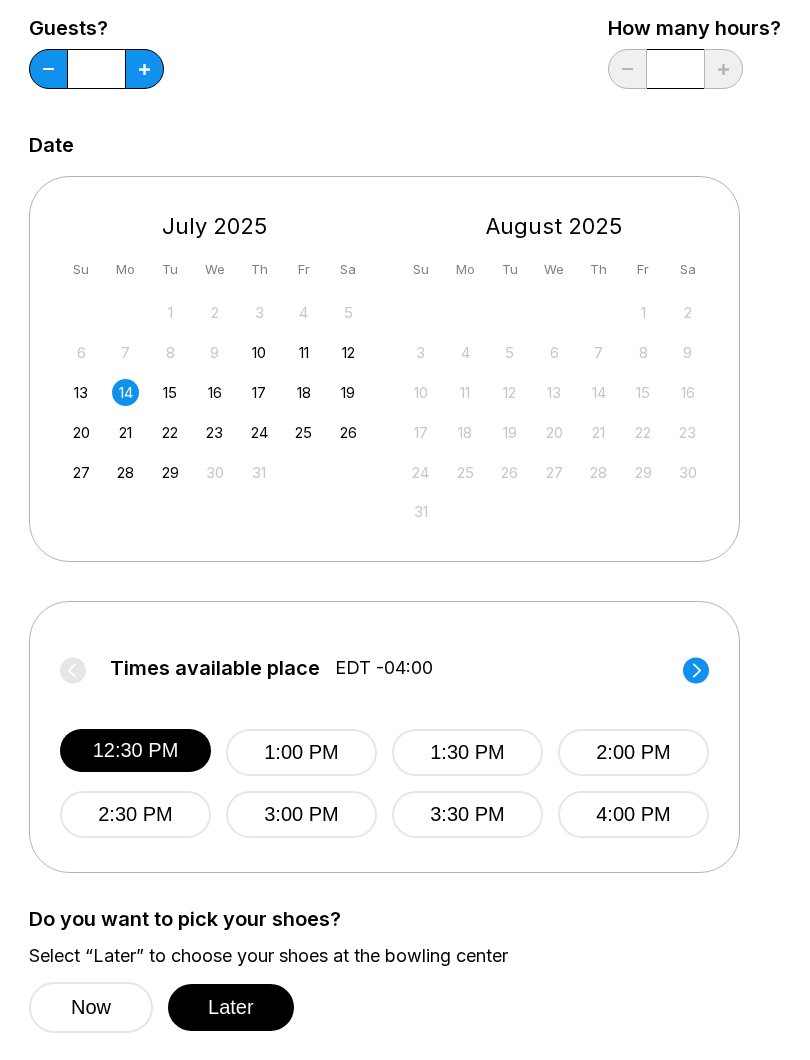 click on "Later" at bounding box center [231, 1007] 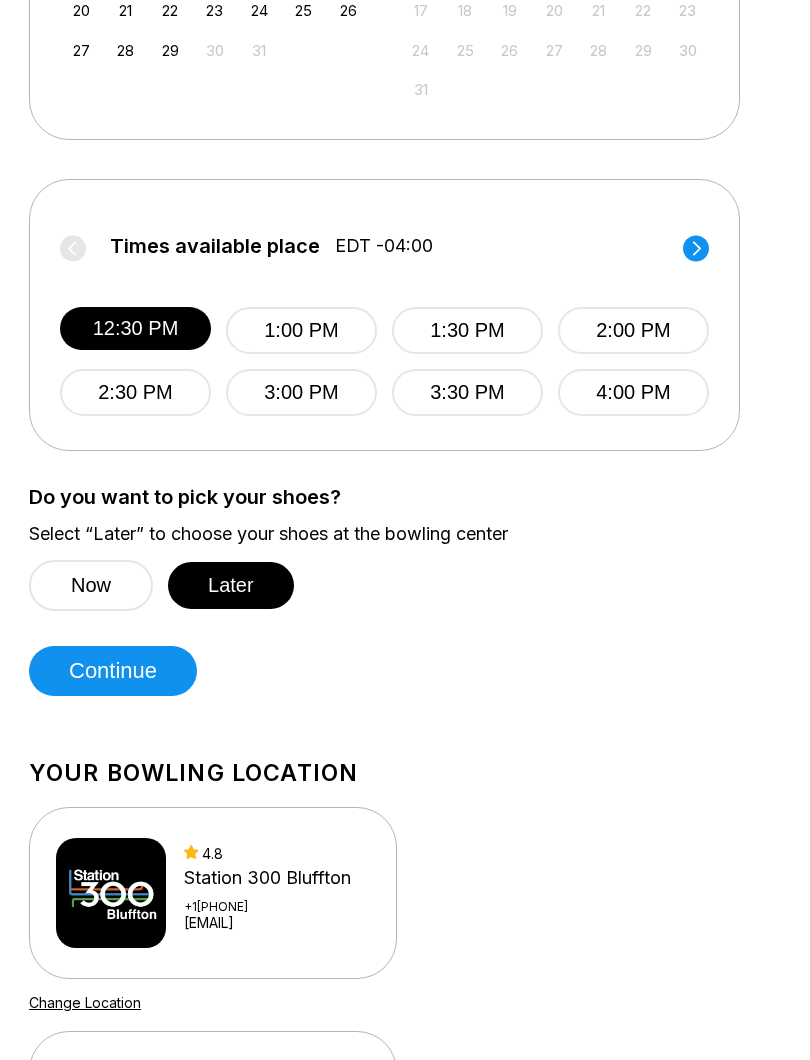 scroll, scrollTop: 706, scrollLeft: 0, axis: vertical 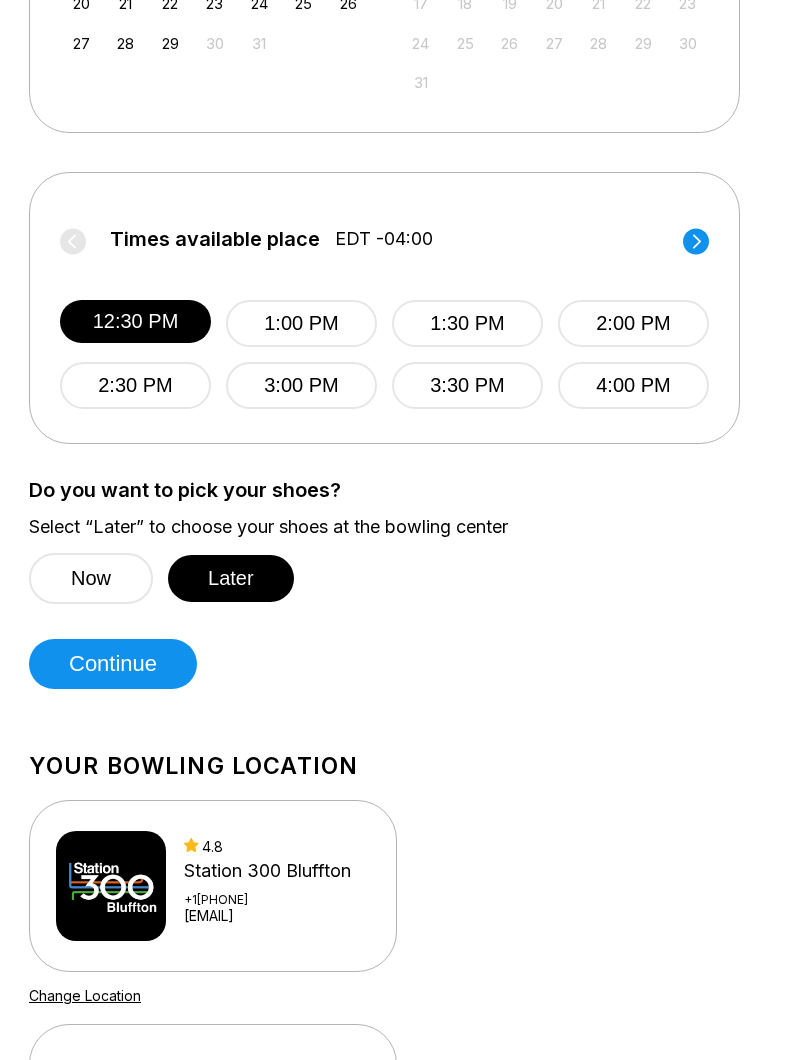 click on "Continue" at bounding box center (113, 664) 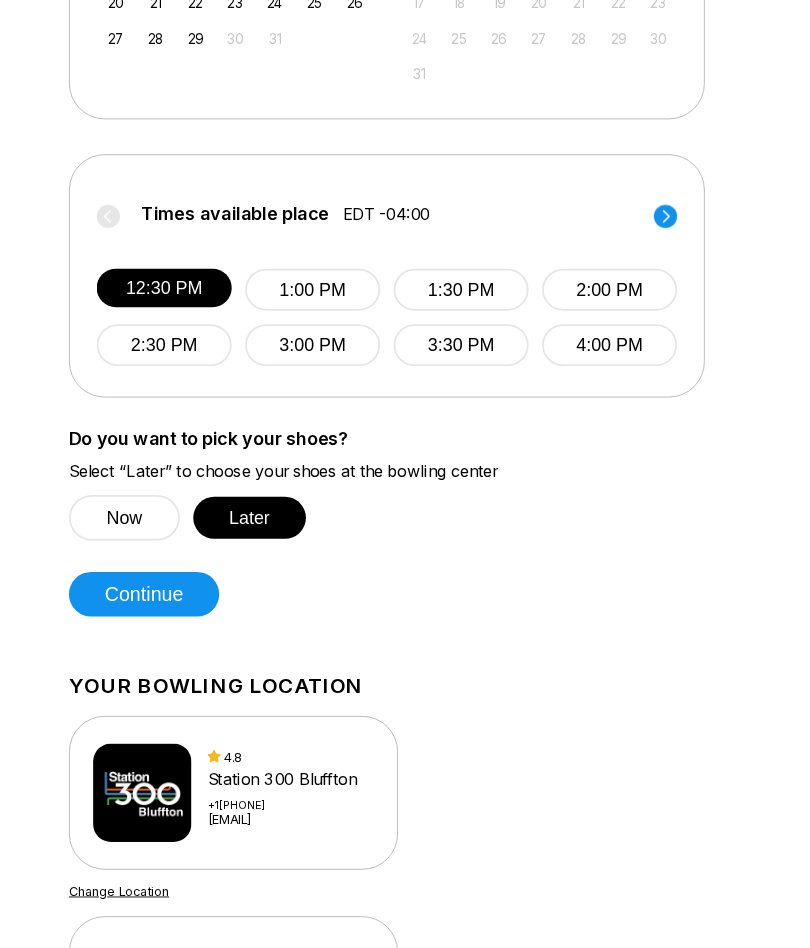 scroll, scrollTop: 0, scrollLeft: 0, axis: both 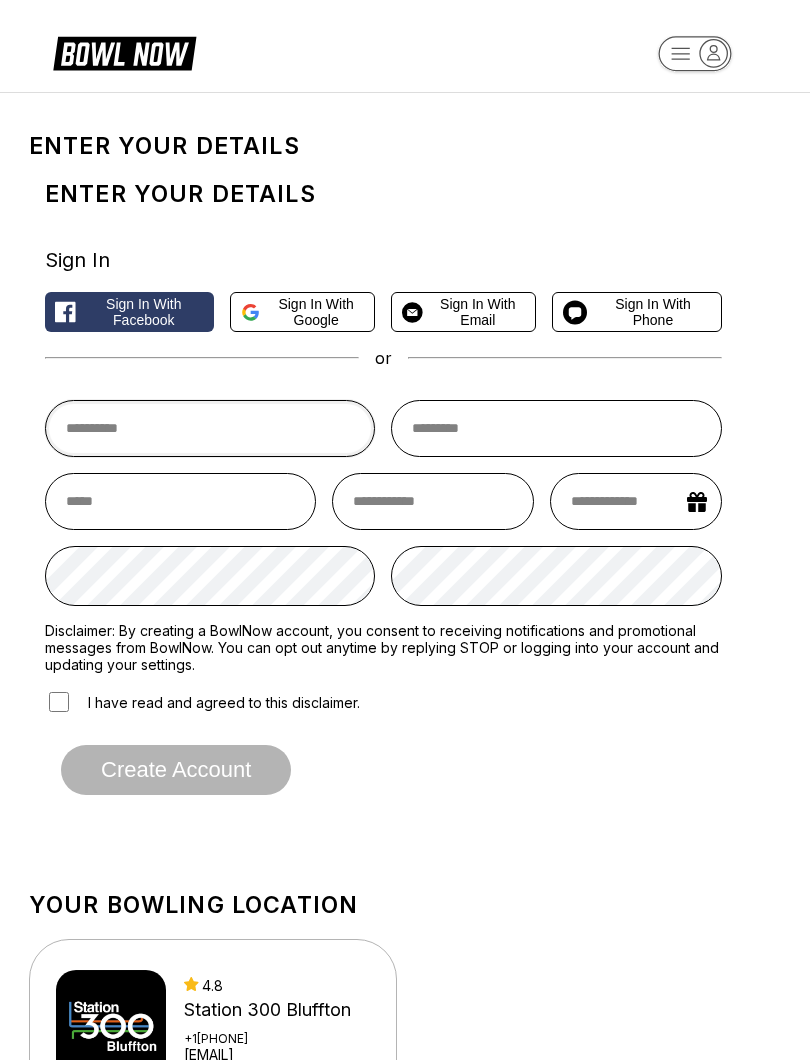click at bounding box center (210, 428) 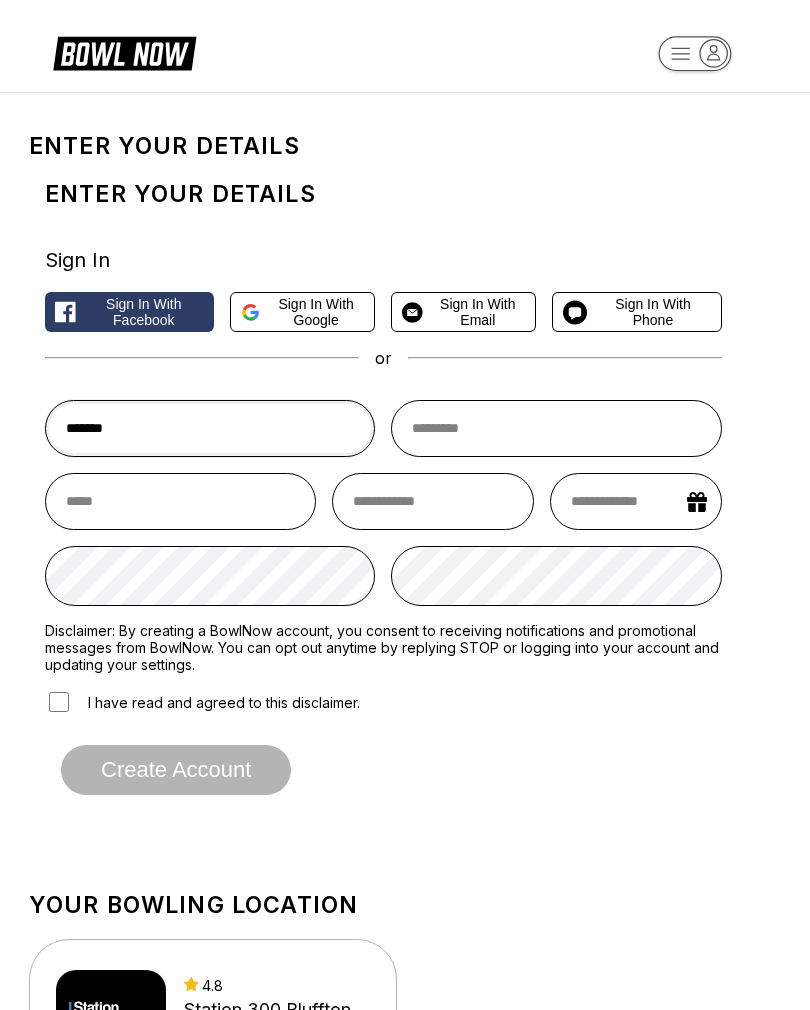 type on "*******" 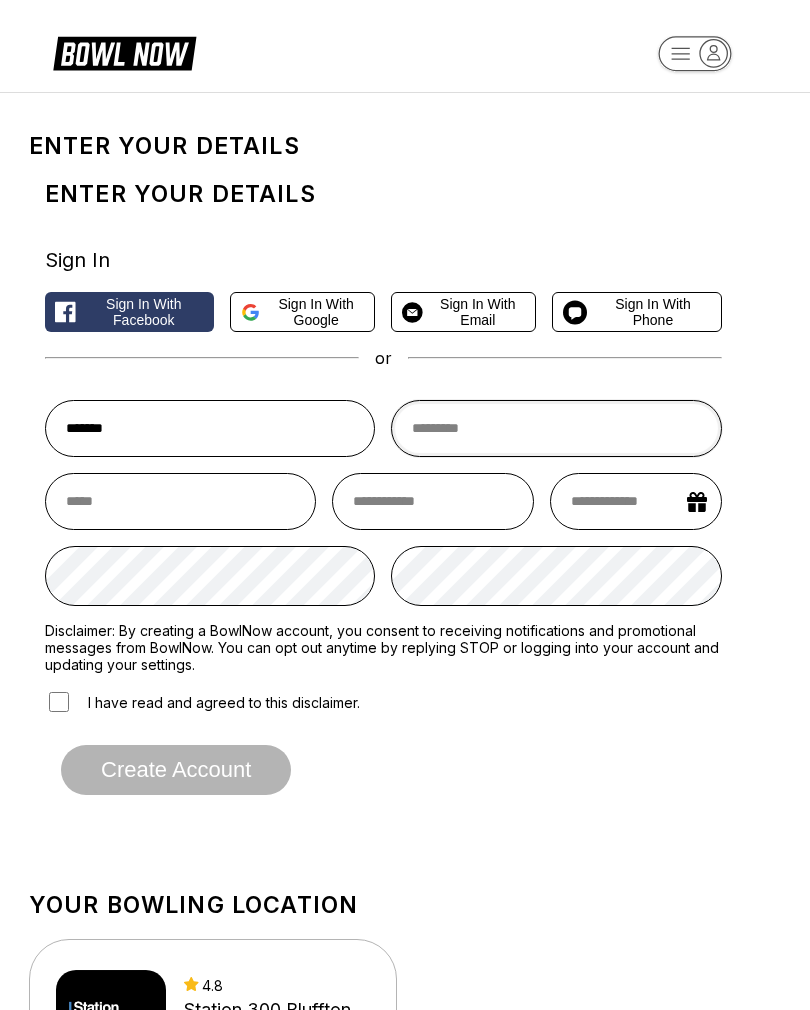 click at bounding box center (556, 428) 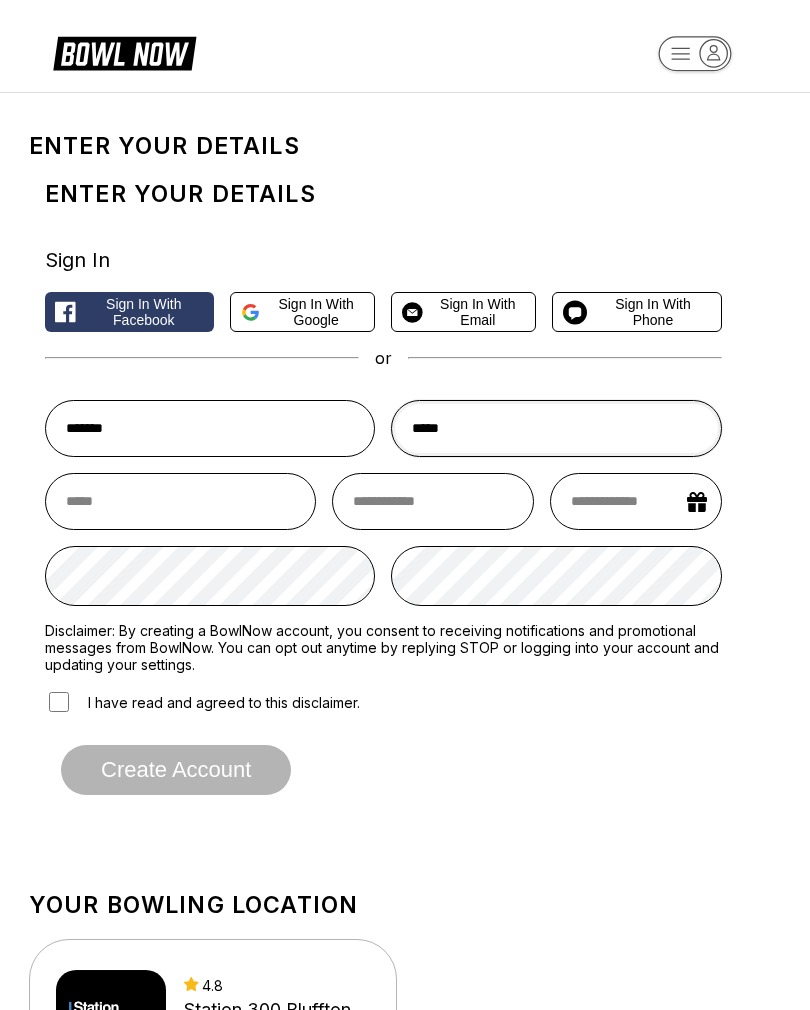 type on "*****" 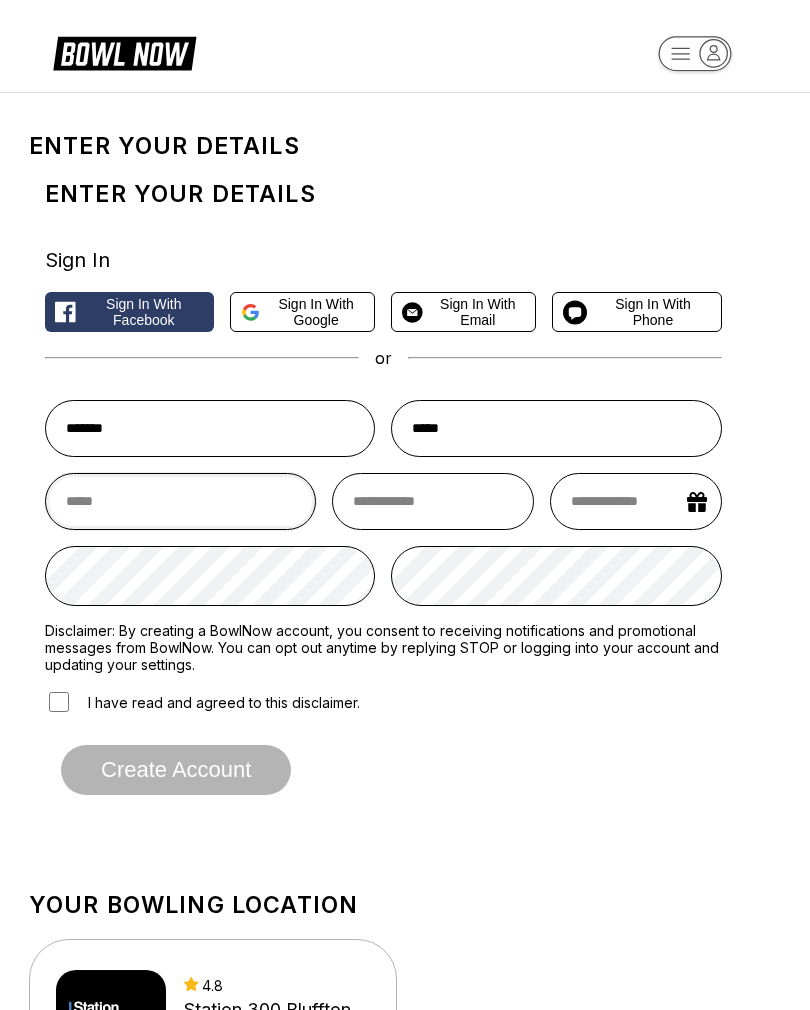 click at bounding box center [180, 501] 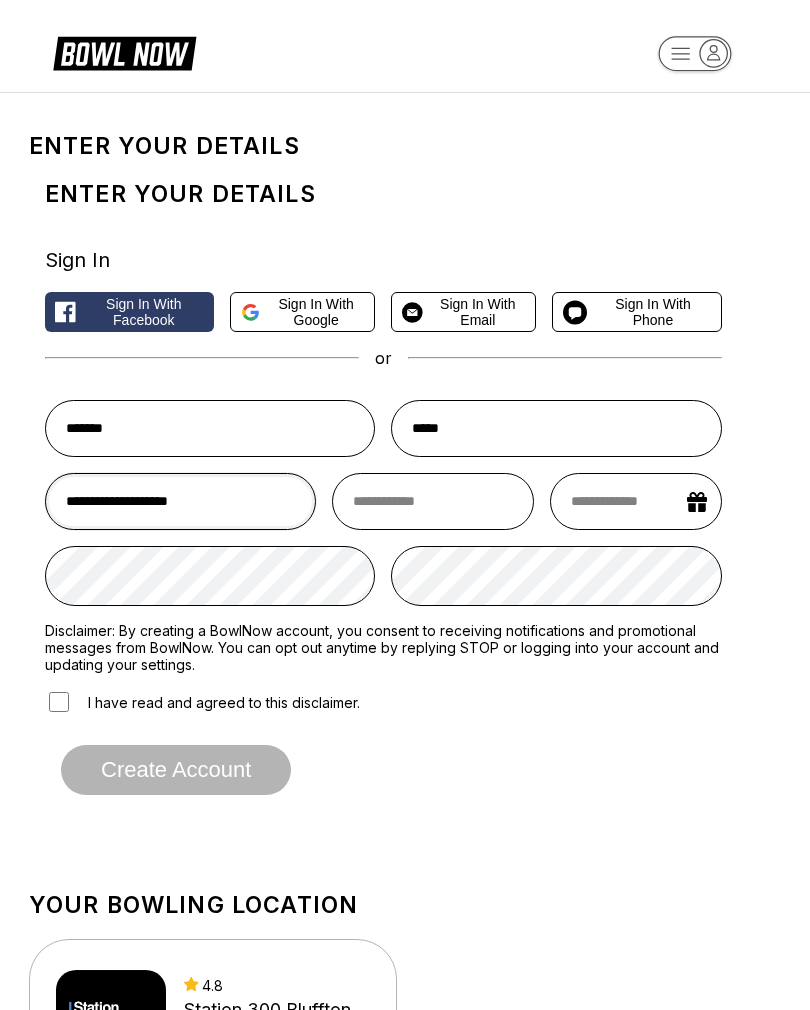 type on "**********" 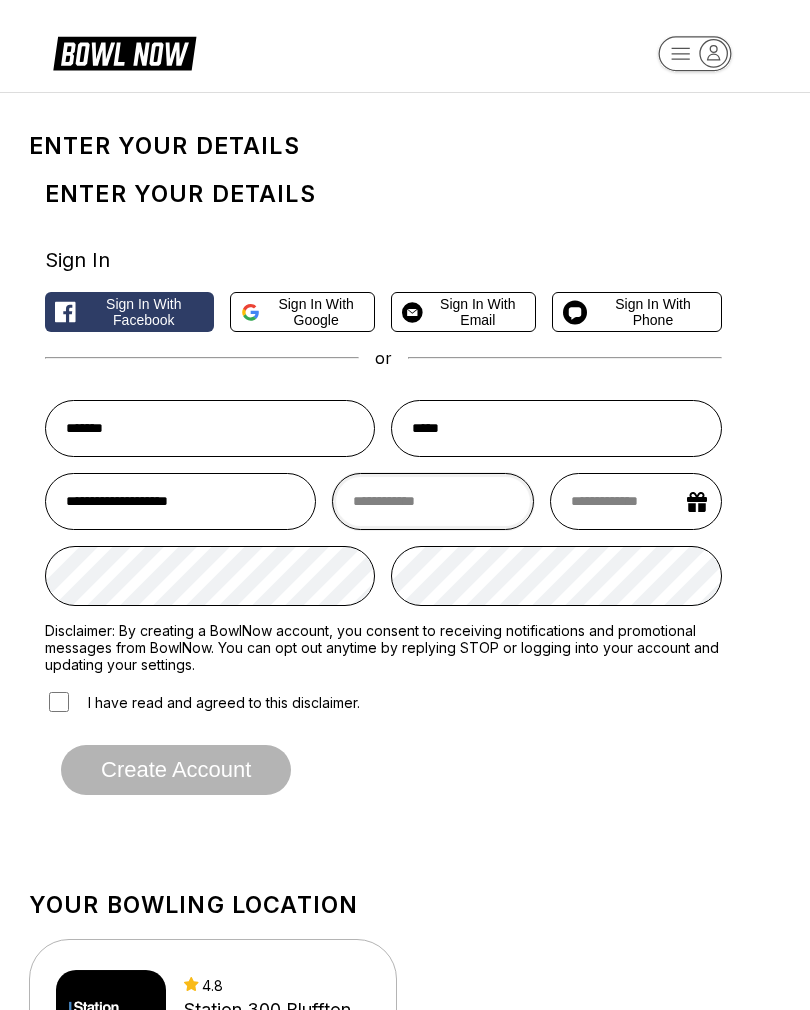 click at bounding box center (433, 501) 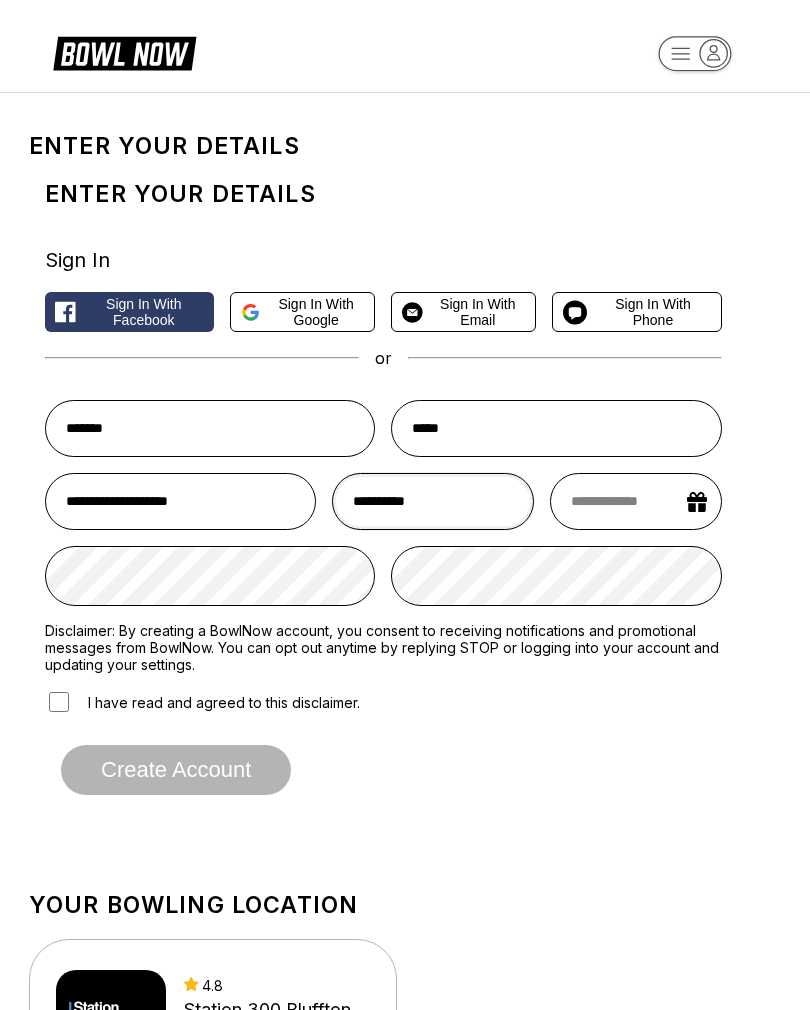 type on "**********" 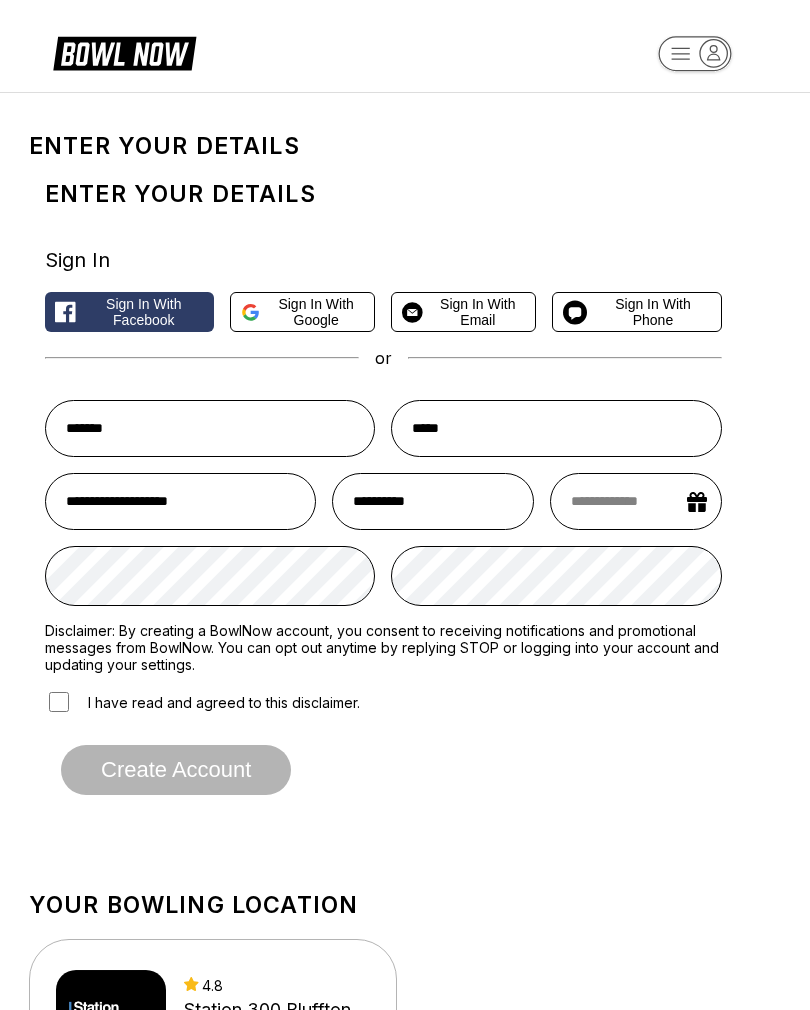 click at bounding box center (635, 501) 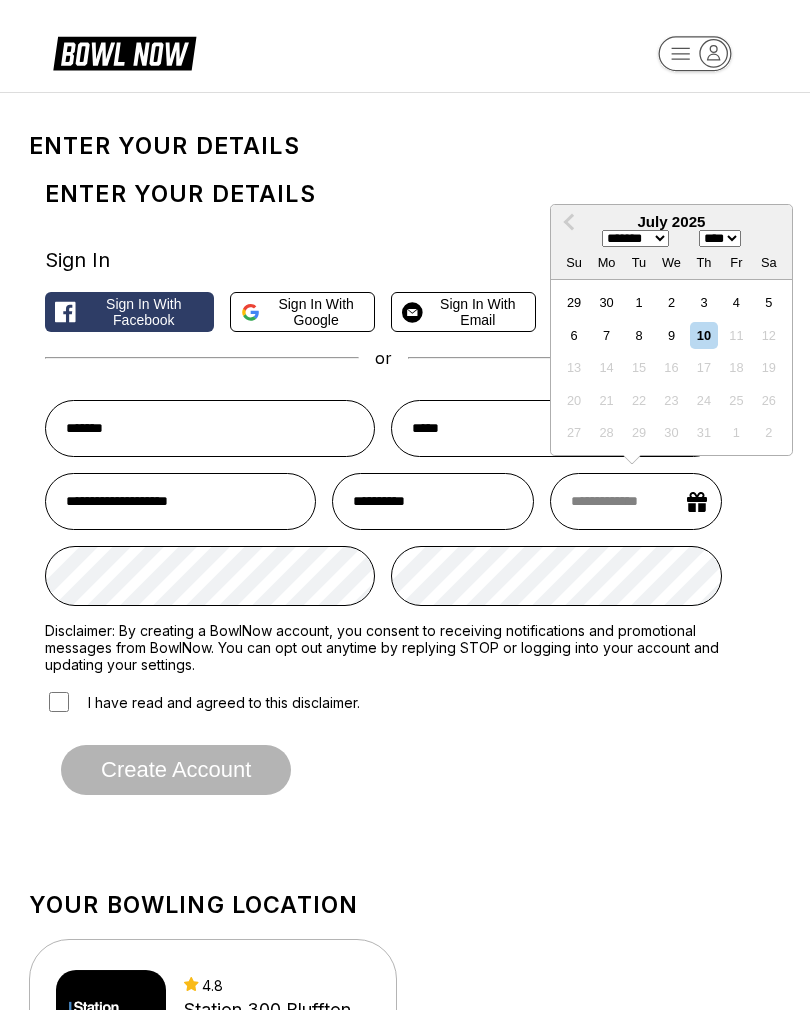 click on "Previous Month" at bounding box center (569, 223) 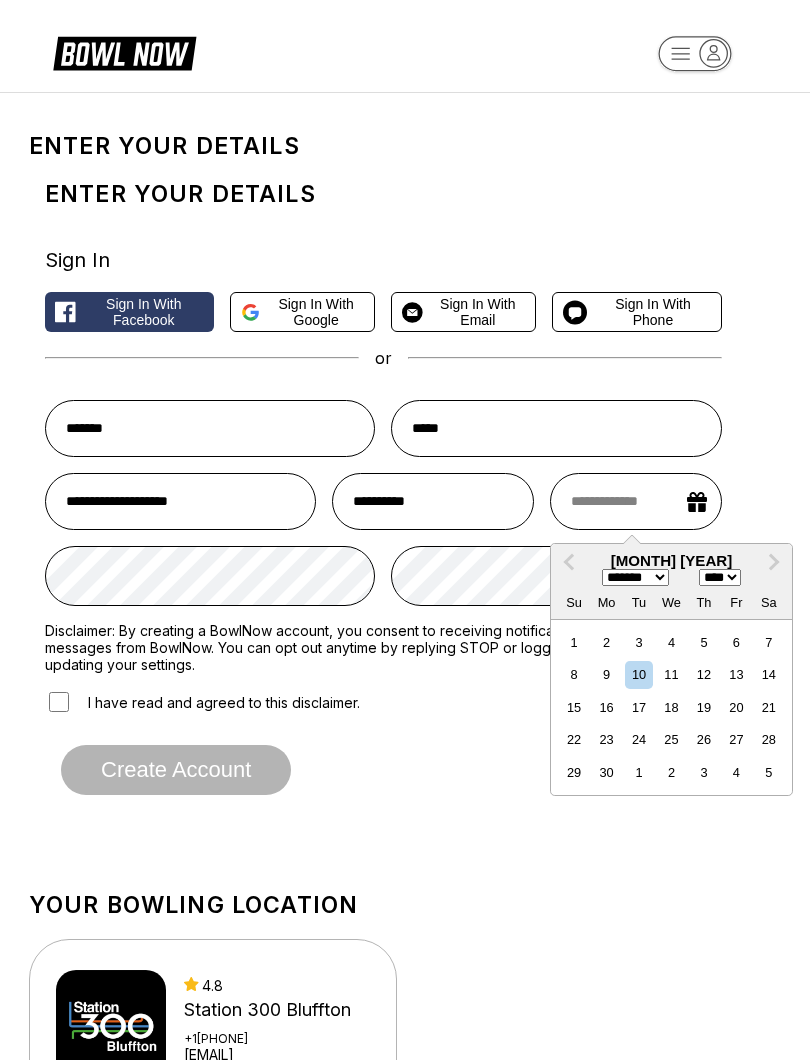 click at bounding box center [635, 501] 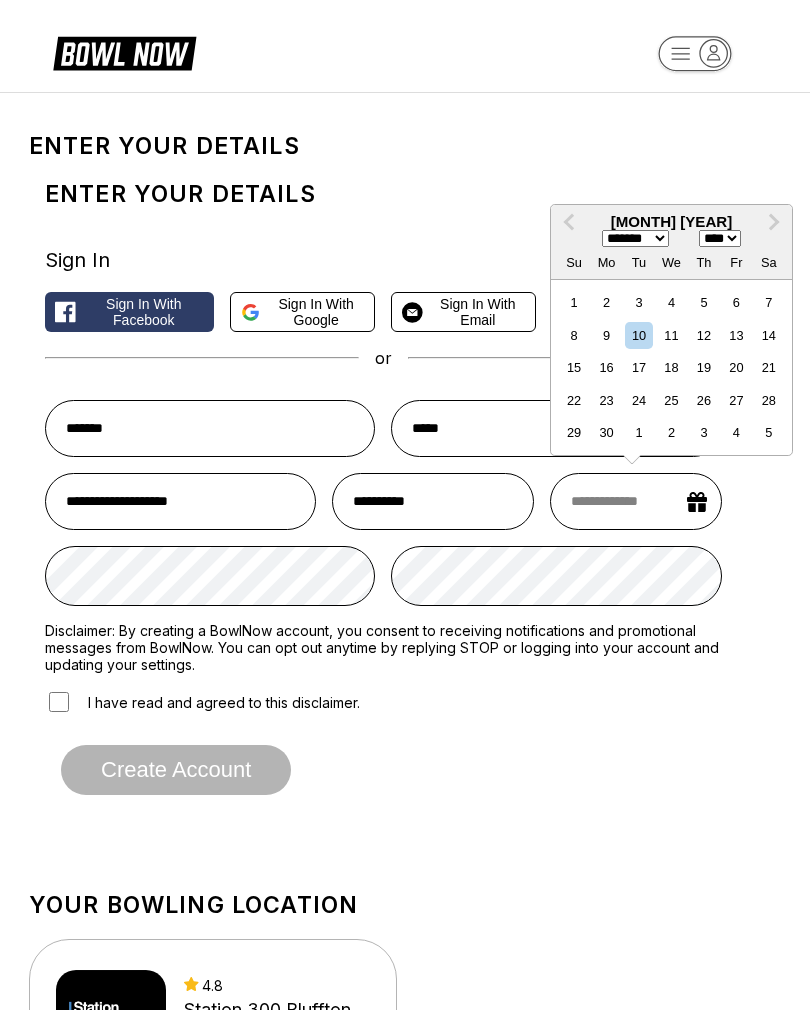 click on "Previous Month" at bounding box center (569, 223) 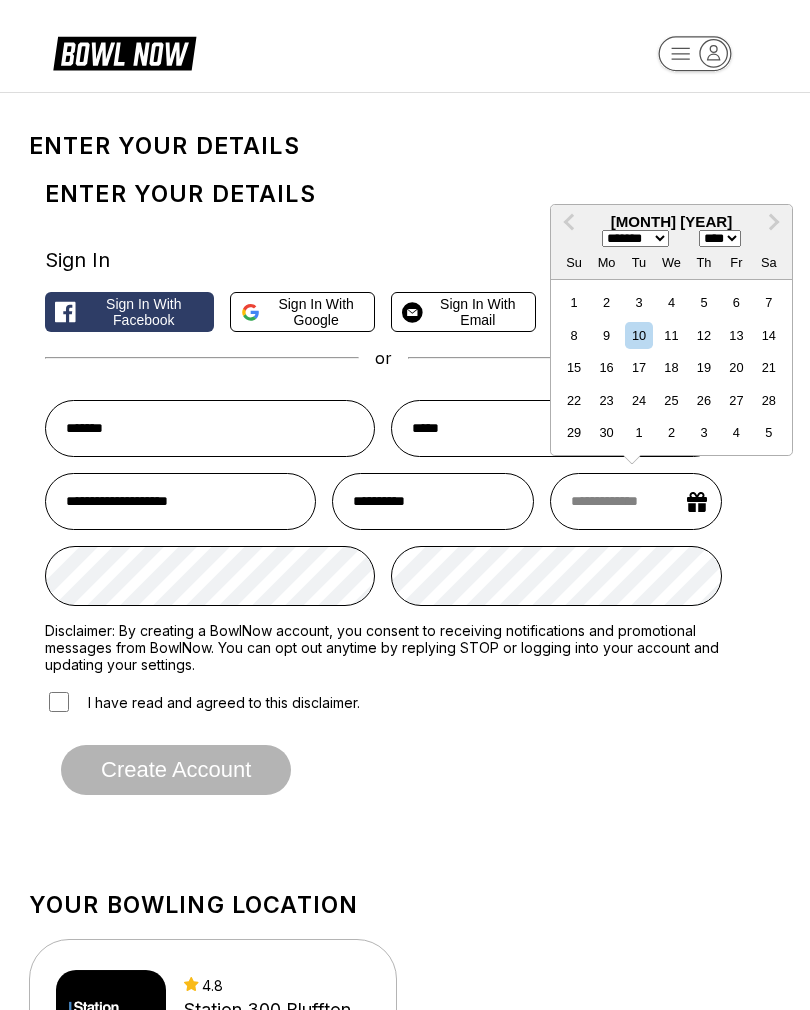 select on "*" 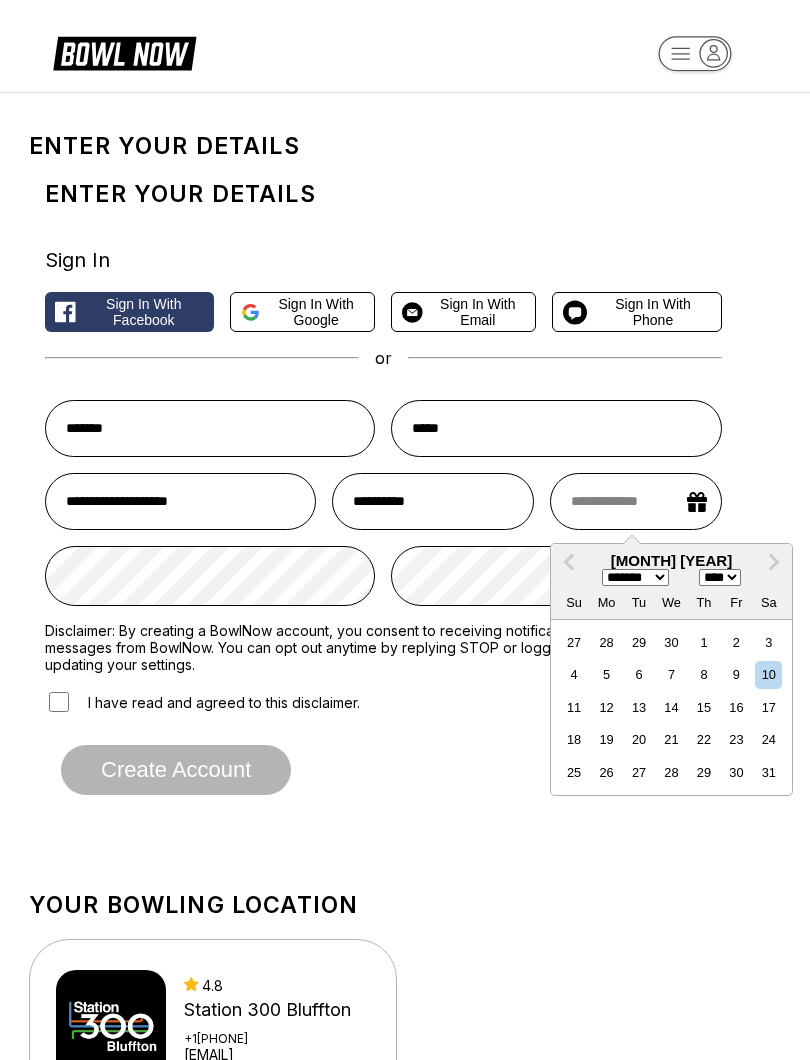 click on "**********" at bounding box center [383, 495] 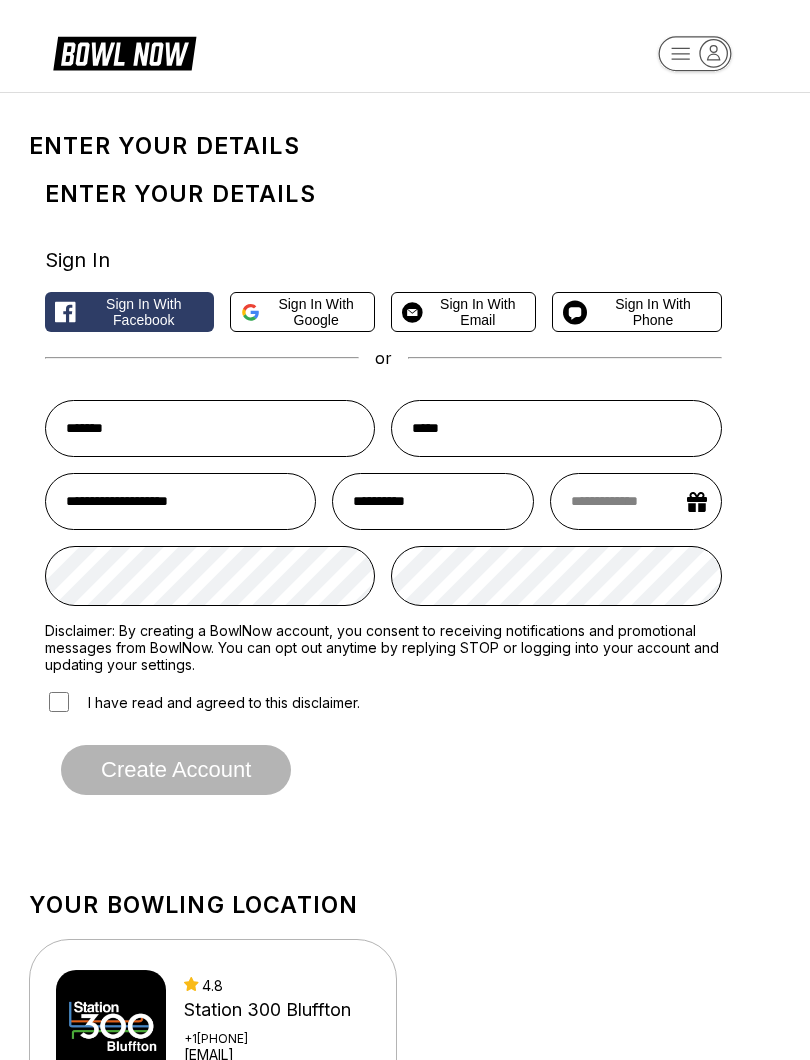 click at bounding box center (635, 501) 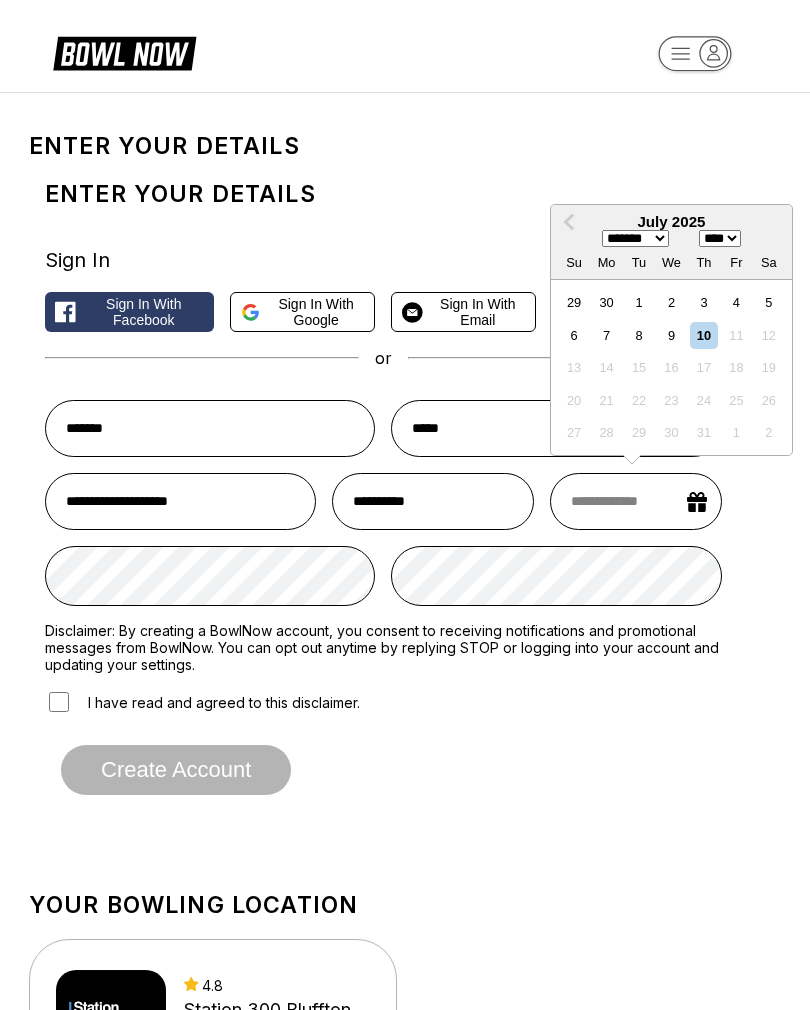 click on "**** **** **** **** **** **** **** **** **** **** **** **** **** **** **** **** **** **** **** **** **** **** **** **** **** **** **** **** **** **** **** **** **** **** **** **** **** **** **** **** **** **** **** **** **** **** **** **** **** **** **** **** **** **** **** **** **** **** **** **** **** **** **** **** **** **** **** **** **** **** **** **** **** **** **** **** **** **** **** **** **** **** **** **** **** **** **** **** **** **** **** **** **** **** **** **** **** **** **** **** **** **** **** **** **** **** **** **** **** **** **** **** **** **** **** **** **** **** **** **** **** **** **** **** **** ****" at bounding box center [720, 238] 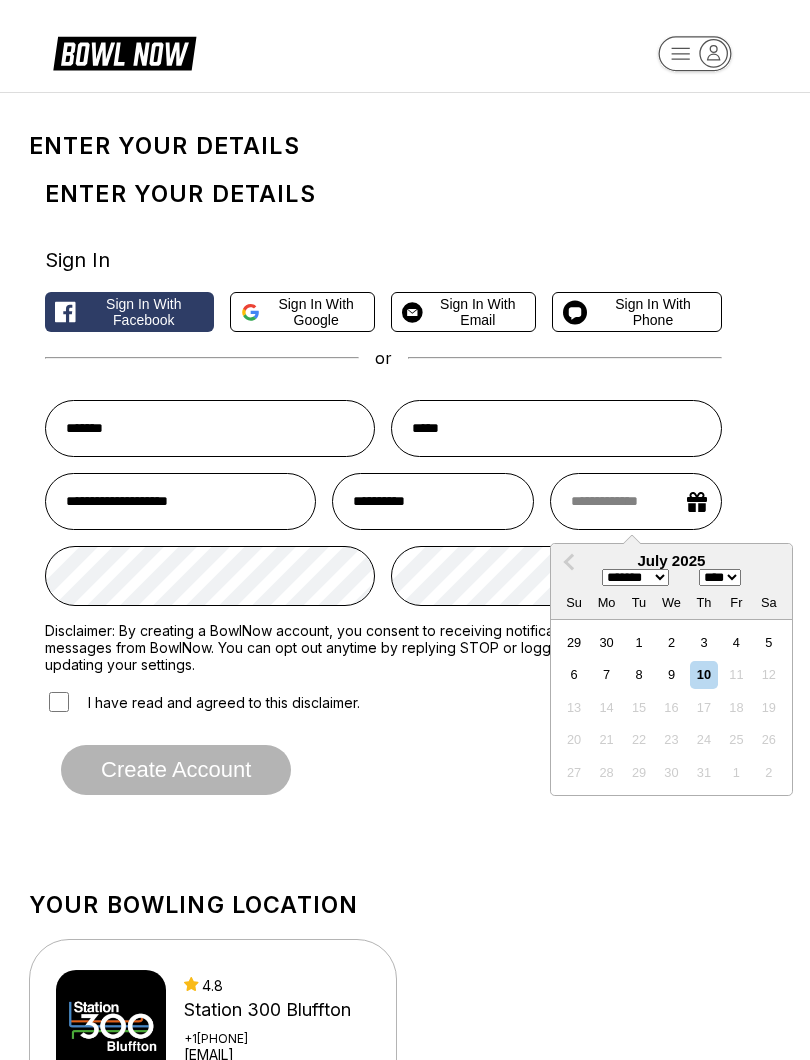 select on "****" 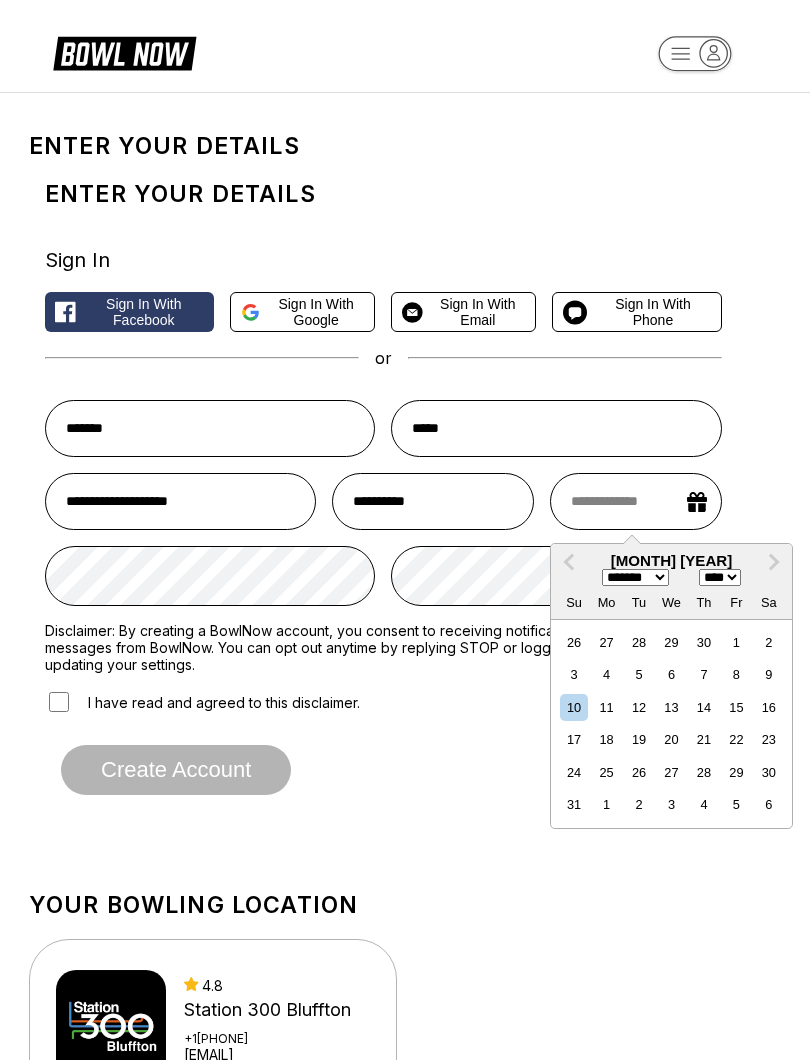 click on "******* ******** ***** ***** *** **** **** ****** ********* ******* ******** ********" at bounding box center [635, 577] 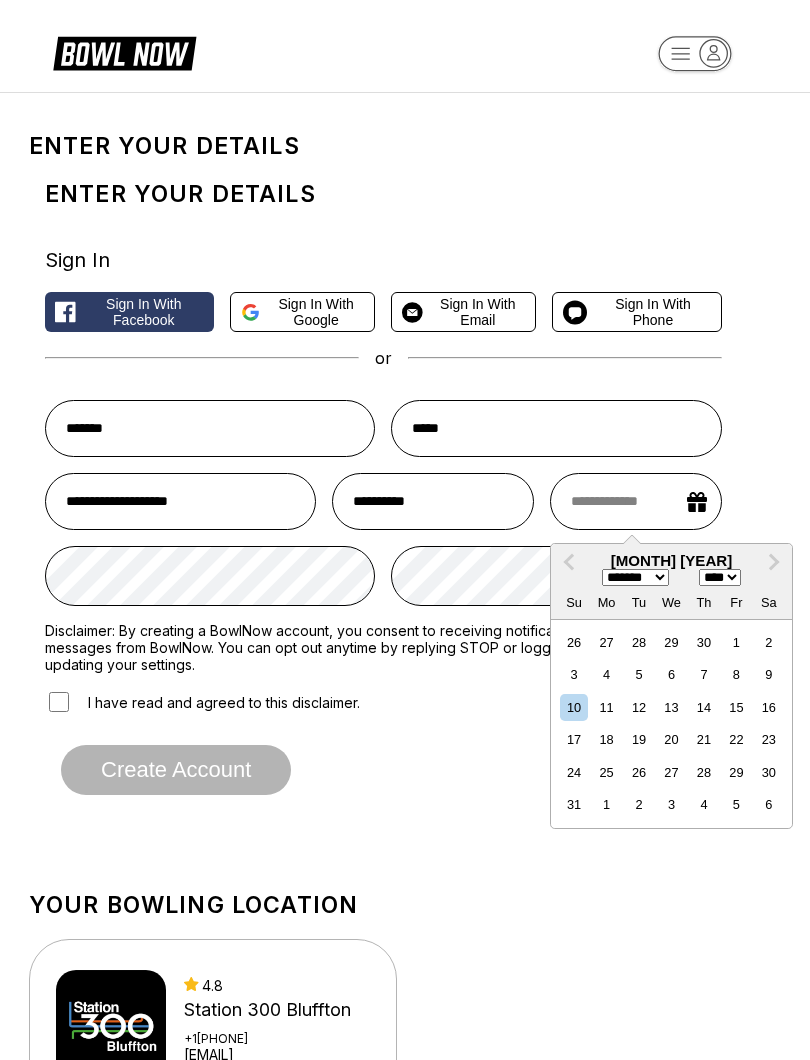 select on "**" 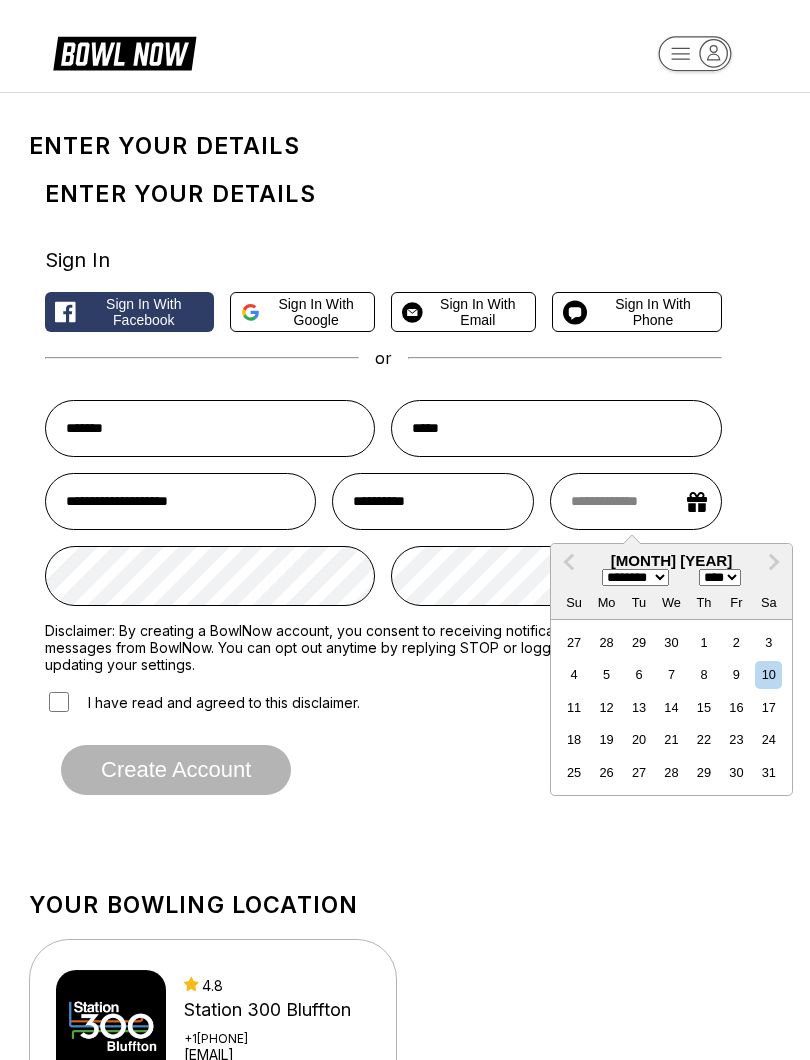 click on "20" at bounding box center [638, 739] 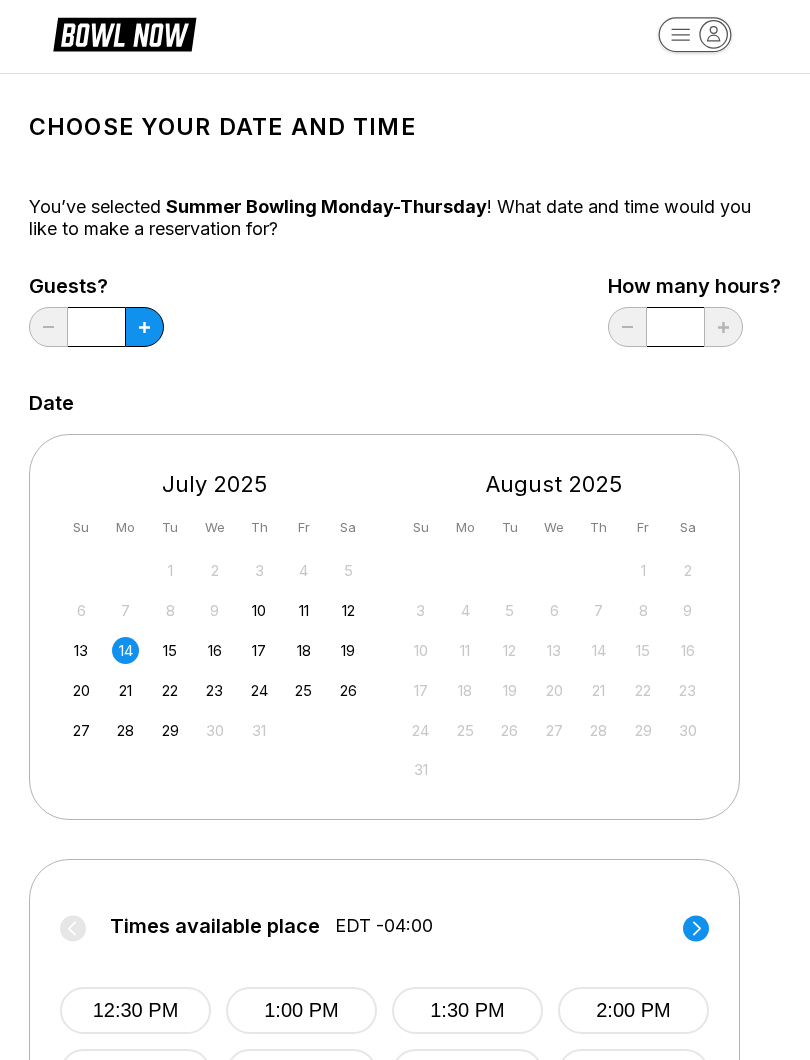 scroll, scrollTop: 19, scrollLeft: 0, axis: vertical 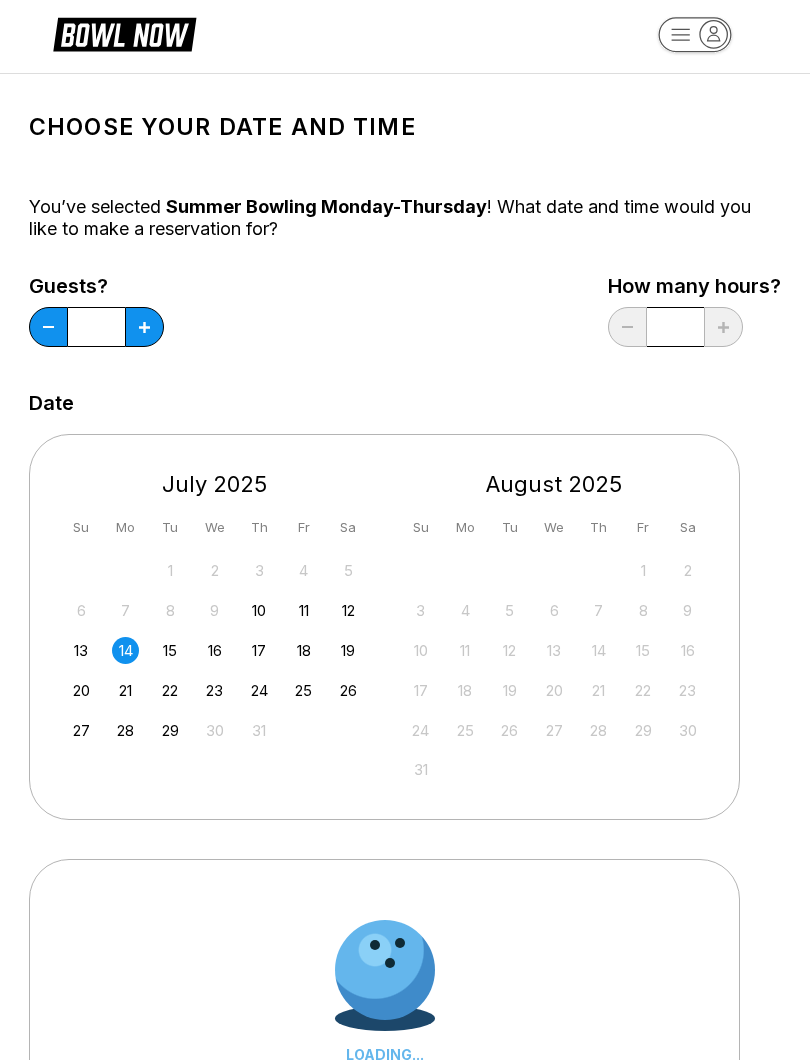 click at bounding box center (144, 327) 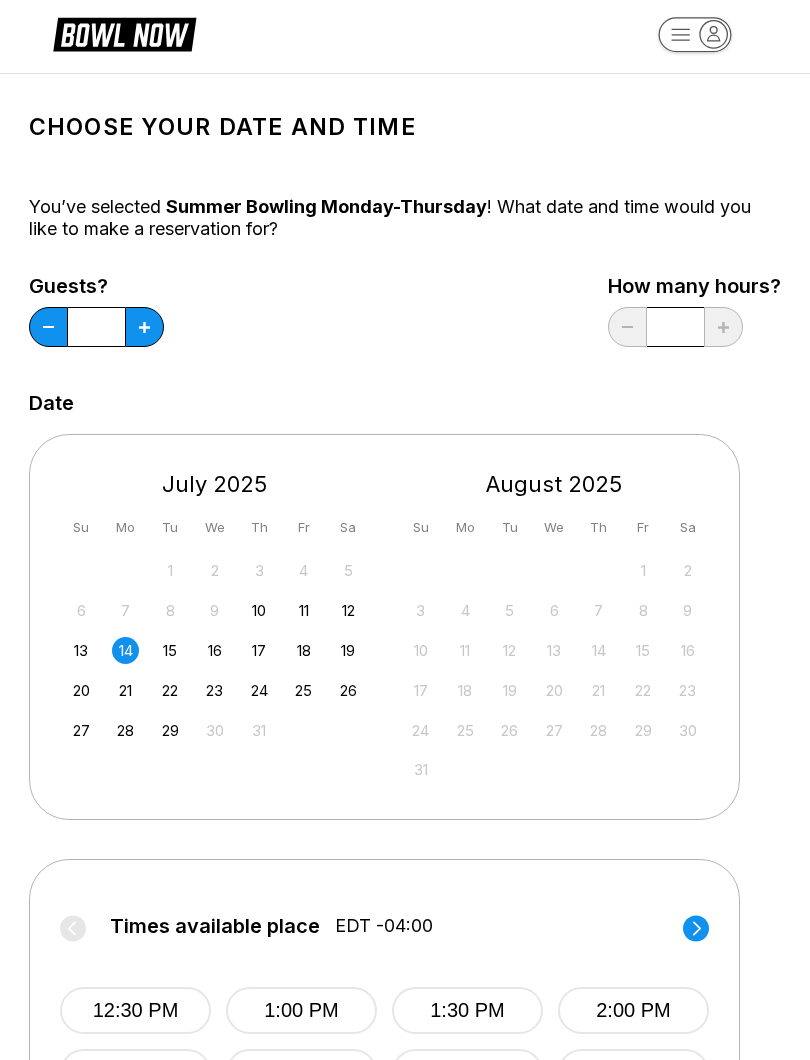 click on "17" at bounding box center (259, 650) 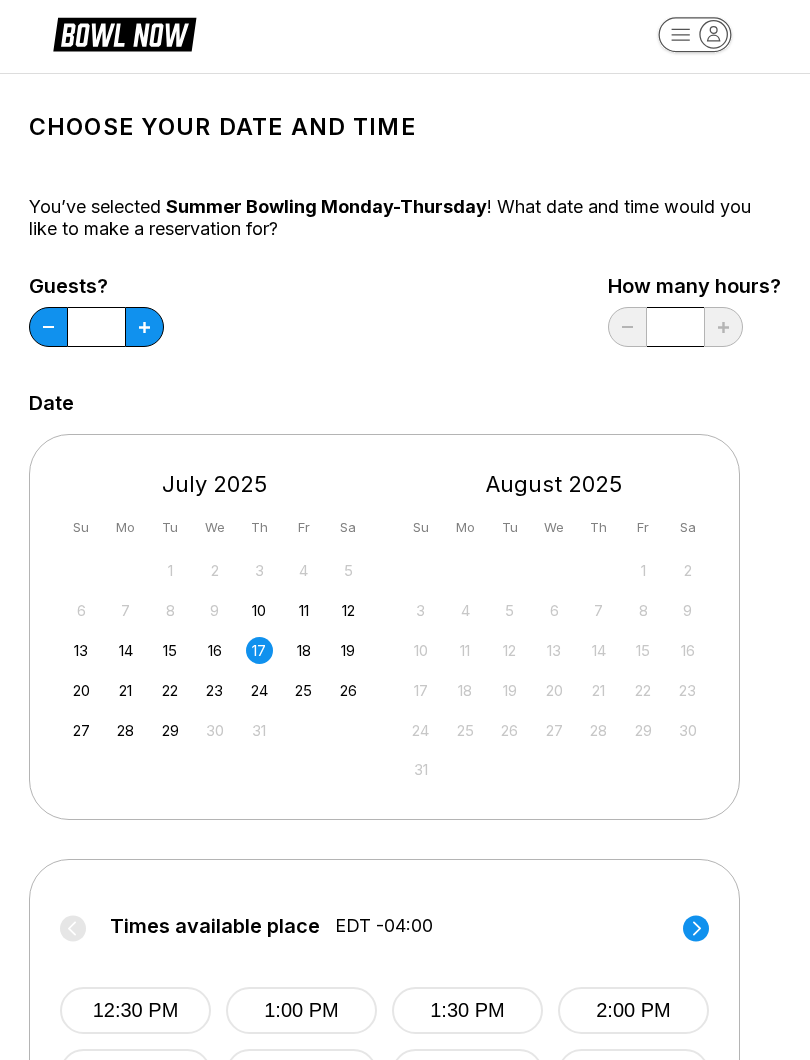 click on "21" at bounding box center (125, 690) 